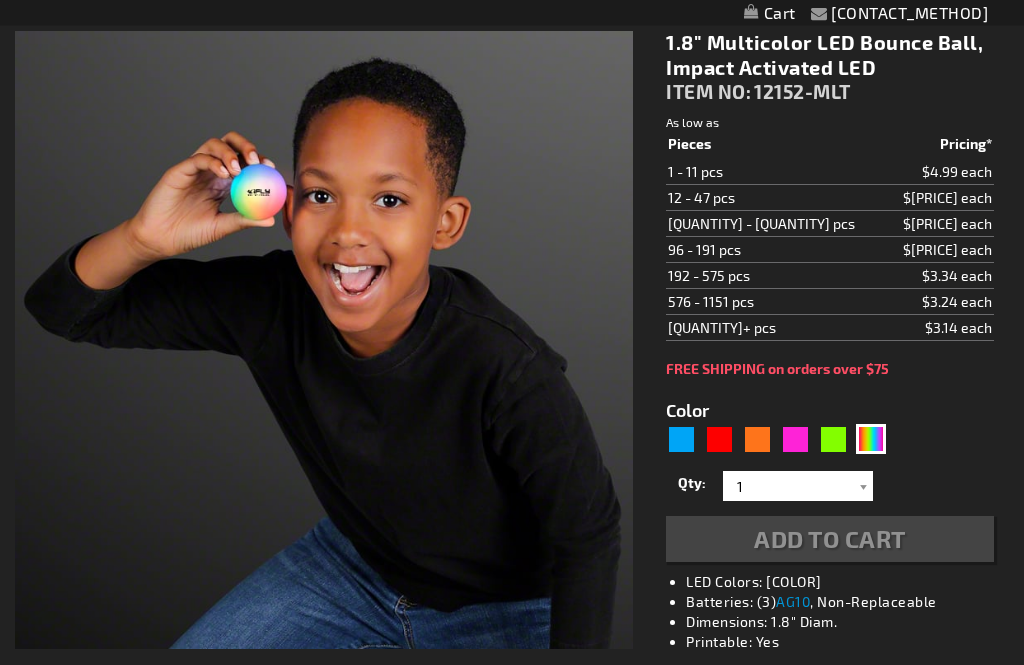 scroll, scrollTop: 0, scrollLeft: 0, axis: both 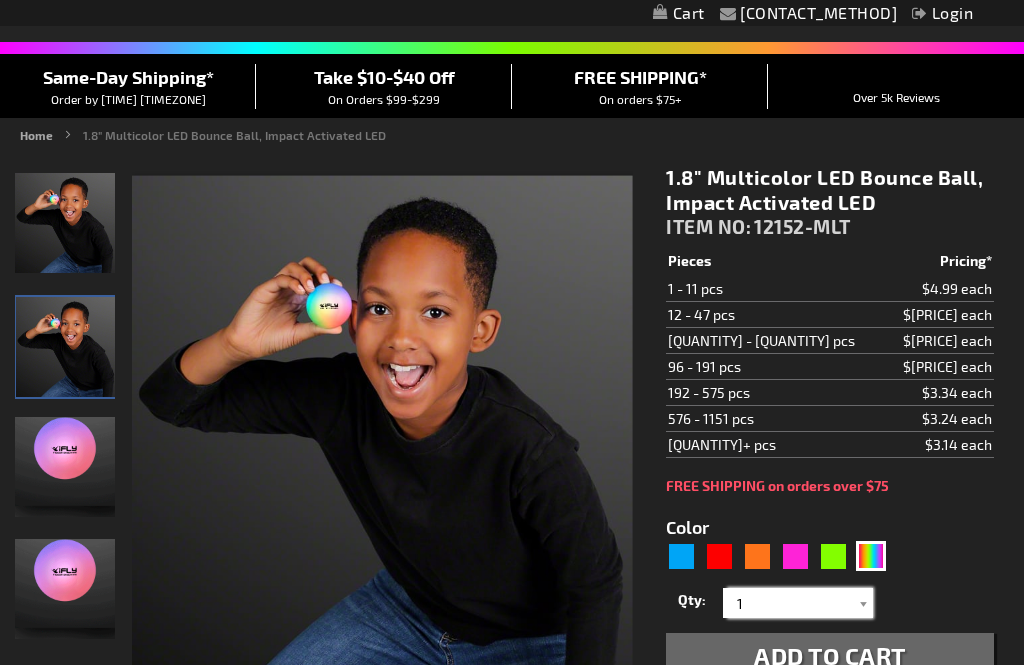 click on "1" at bounding box center [800, 603] 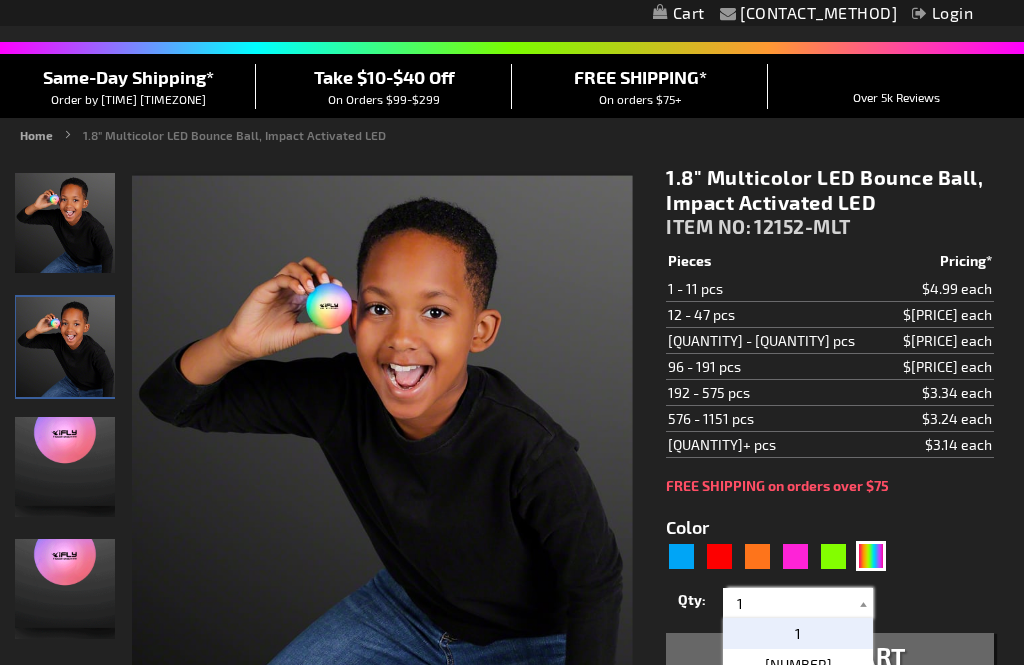 scroll, scrollTop: 319, scrollLeft: 0, axis: vertical 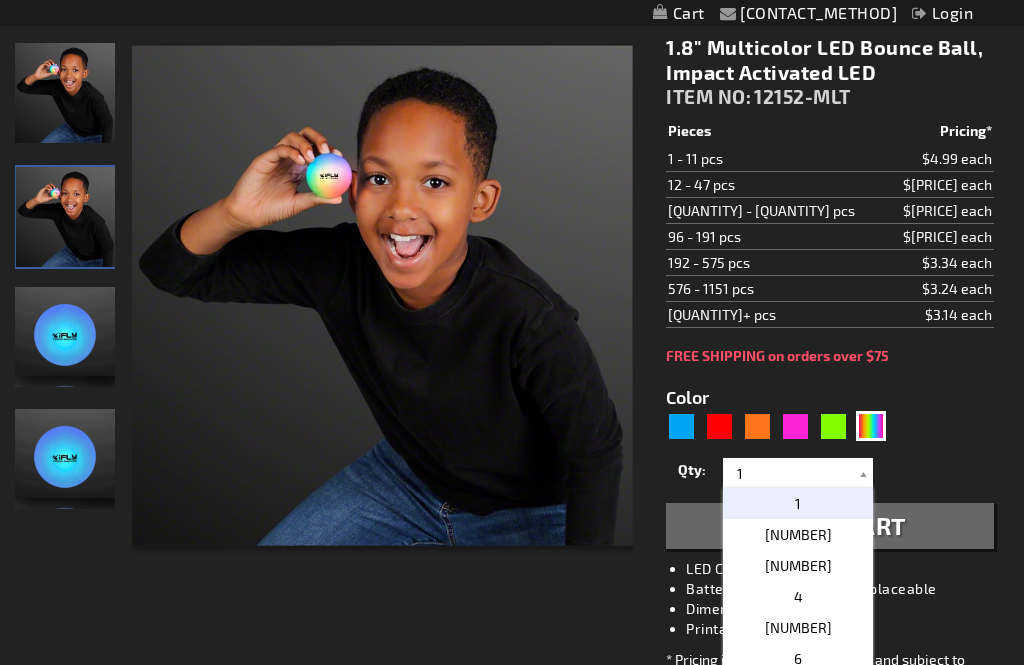 click on "Checkout as a new customer
Creating an account has many benefits:
See order and shipping status
Track order history
Check out faster
Create an Account
Checkout using your account
Email Address
Password
Sign In" at bounding box center (512, 859) 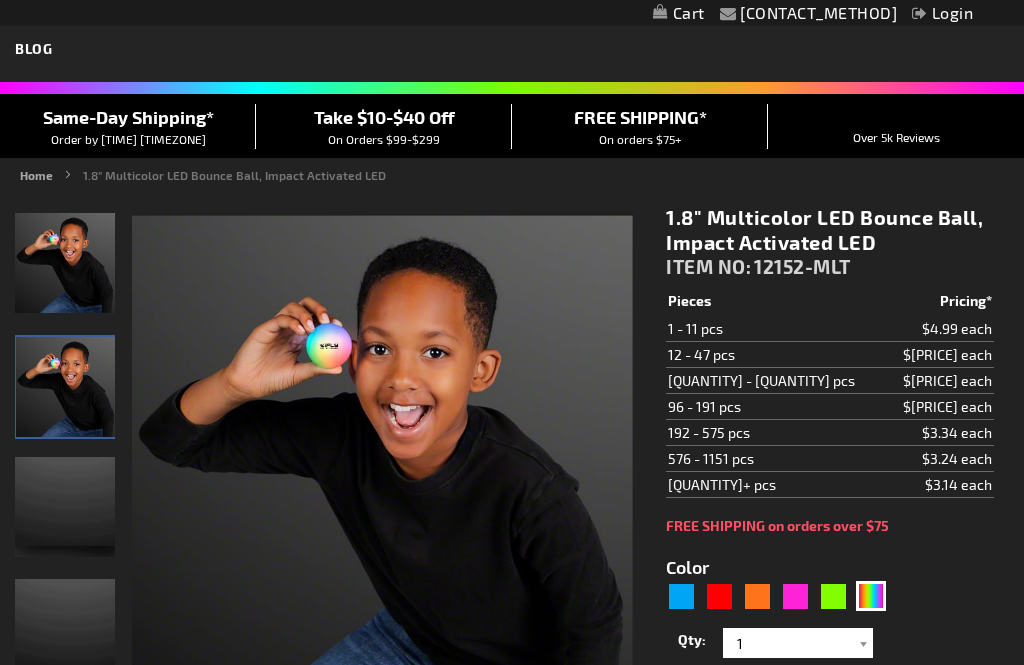 scroll, scrollTop: 149, scrollLeft: 0, axis: vertical 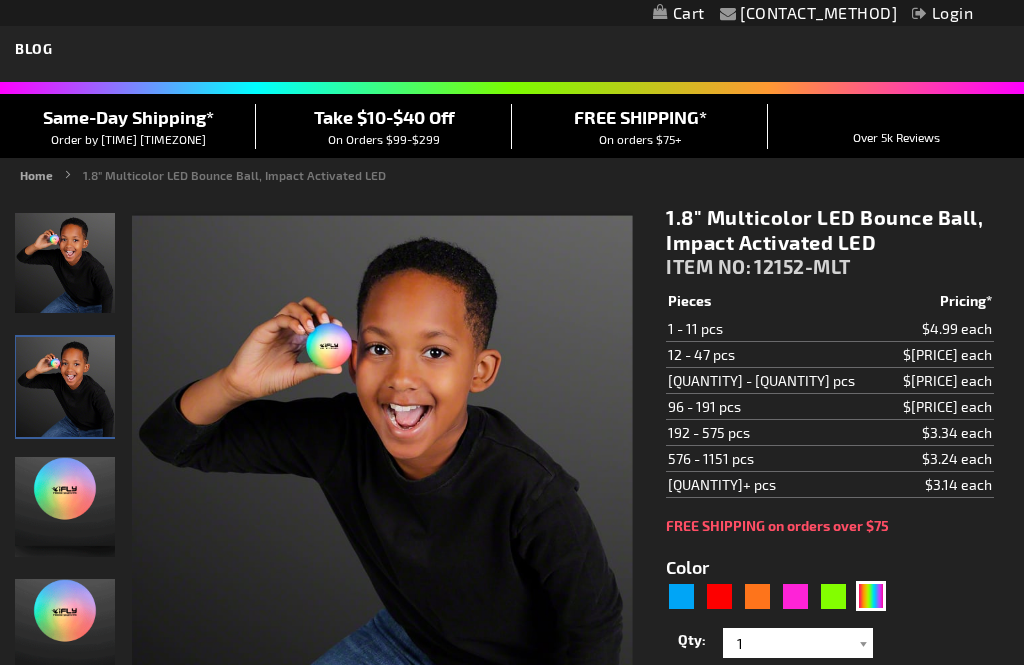 click at bounding box center [65, 263] 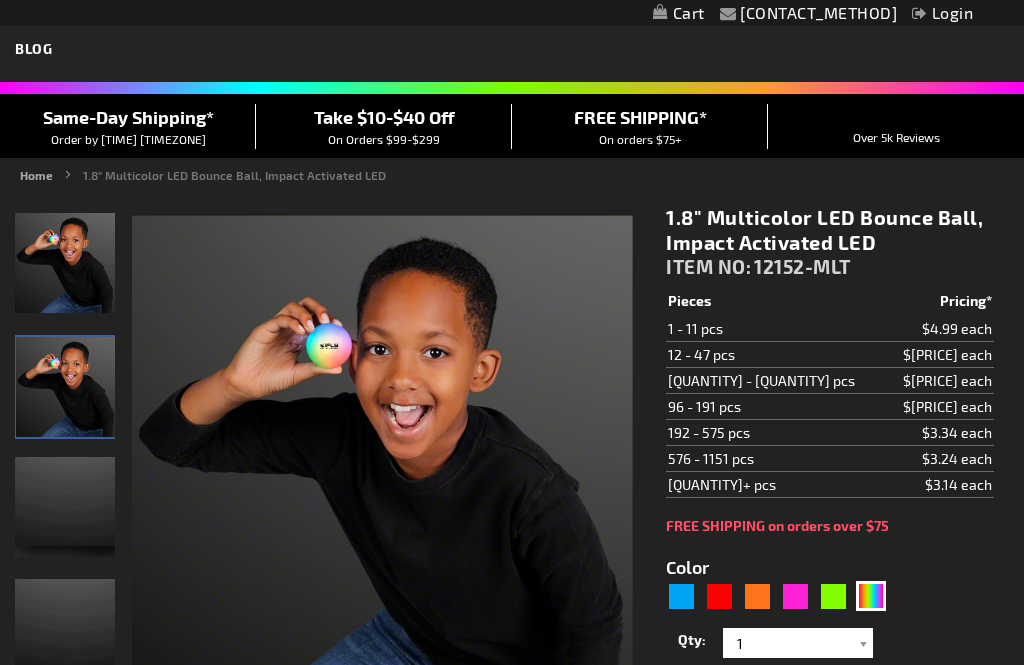 click at bounding box center (65, 263) 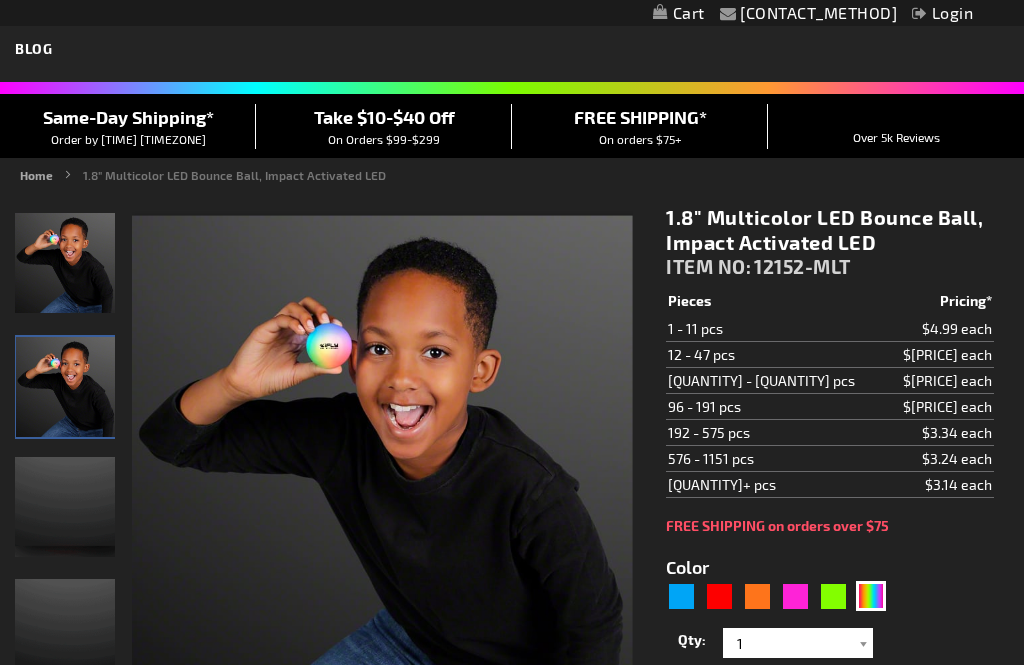 click at bounding box center [65, 263] 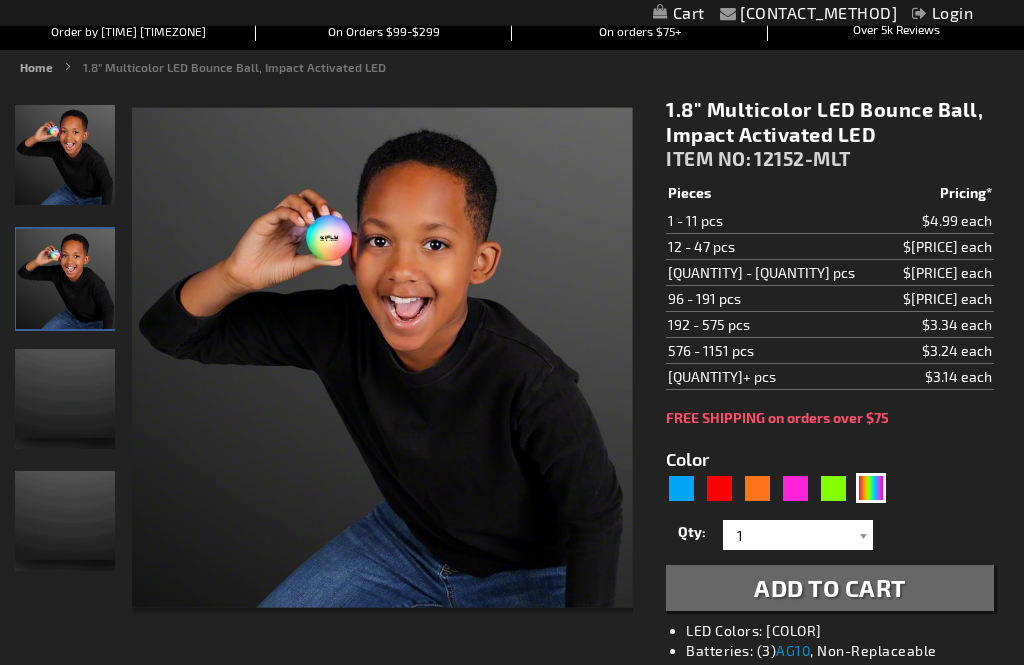 scroll, scrollTop: 291, scrollLeft: 0, axis: vertical 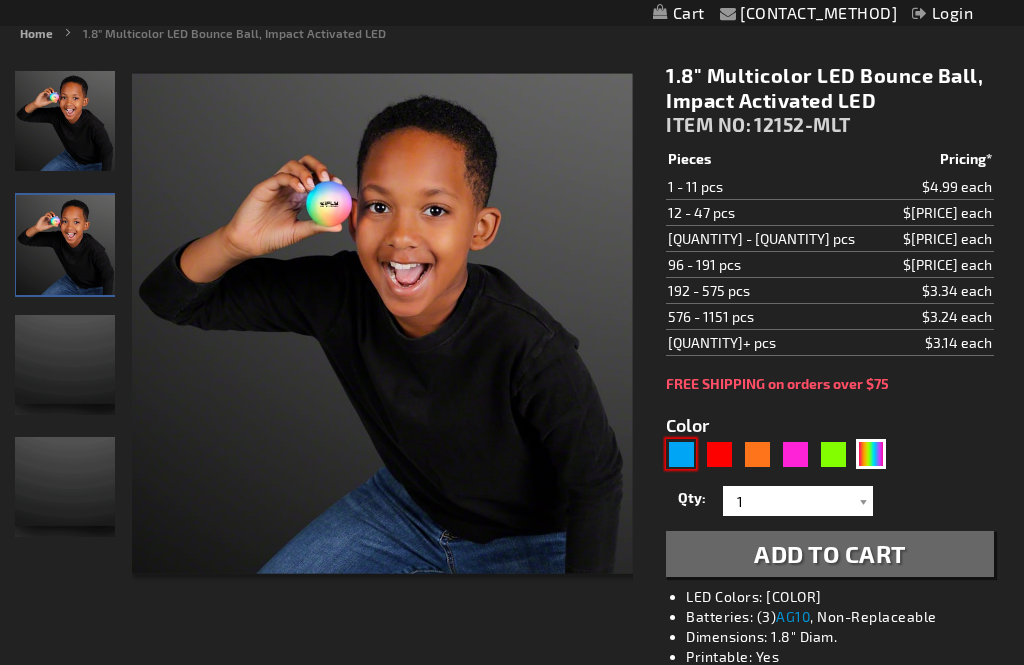 click at bounding box center [681, 454] 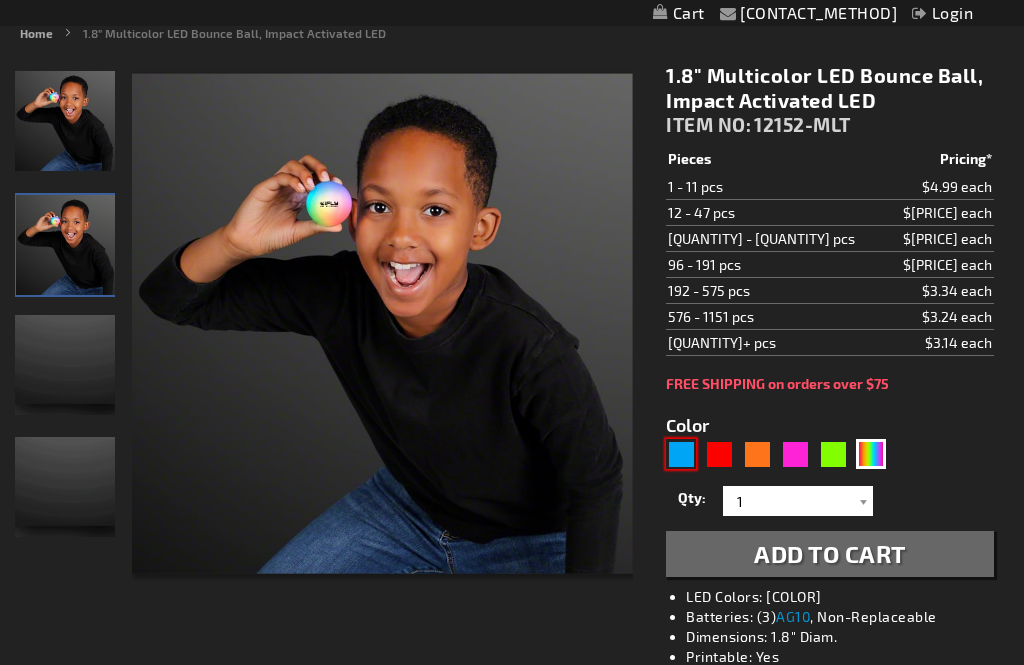 type on "5629" 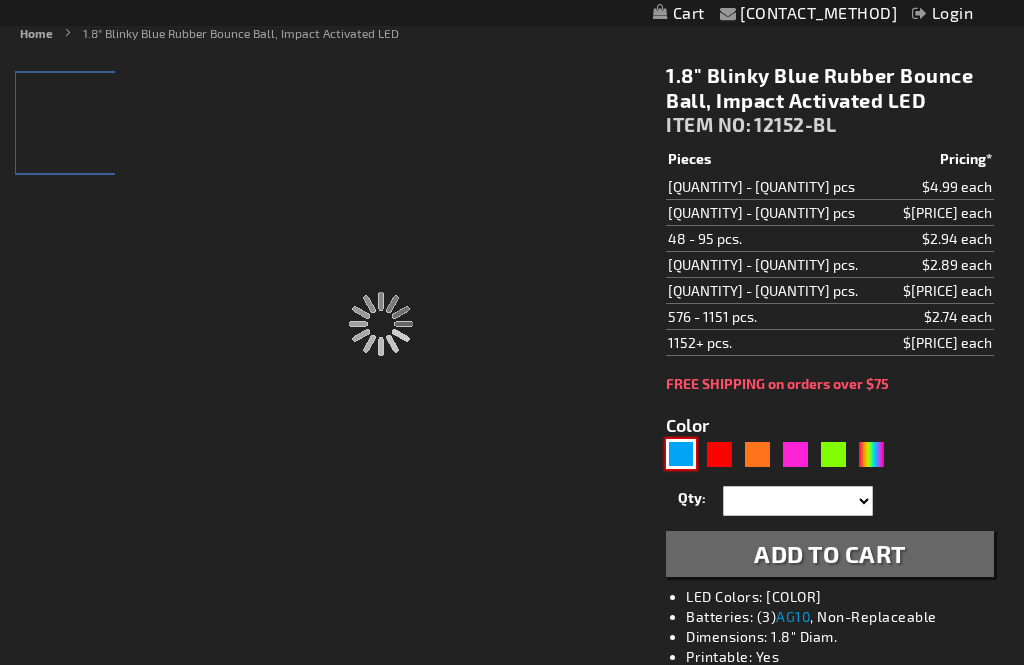 type on "12152-BL" 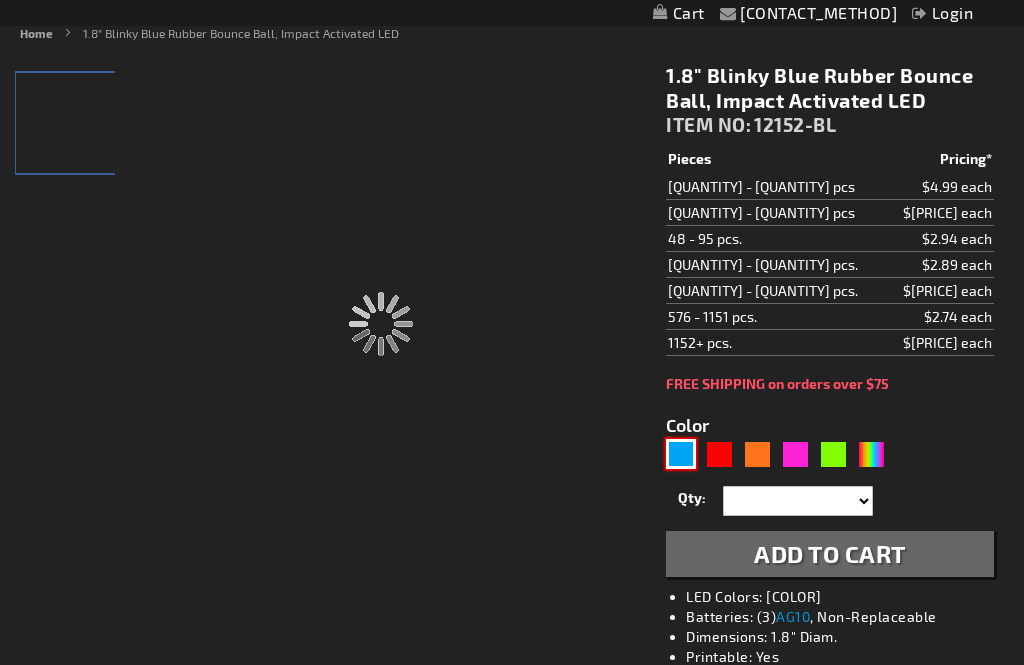 type on "Customize - [SIZE]" Blinky [COLOR] Rubber Bounce Ball, Impact Activated LED - ITEM NO: [ITEM_NO]" 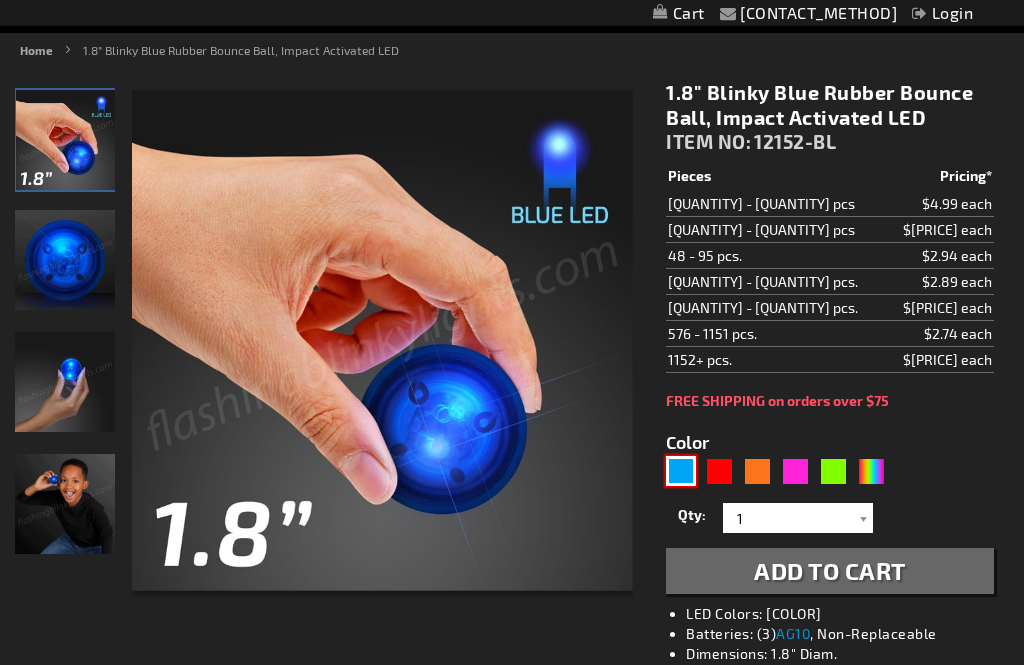 scroll, scrollTop: 231, scrollLeft: 0, axis: vertical 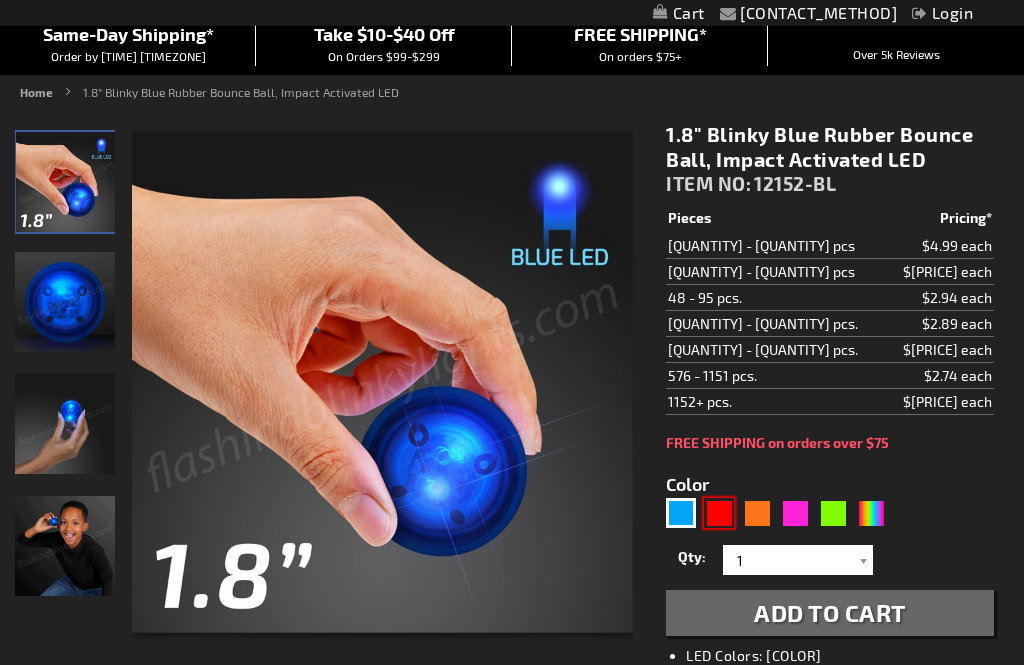 click at bounding box center [719, 514] 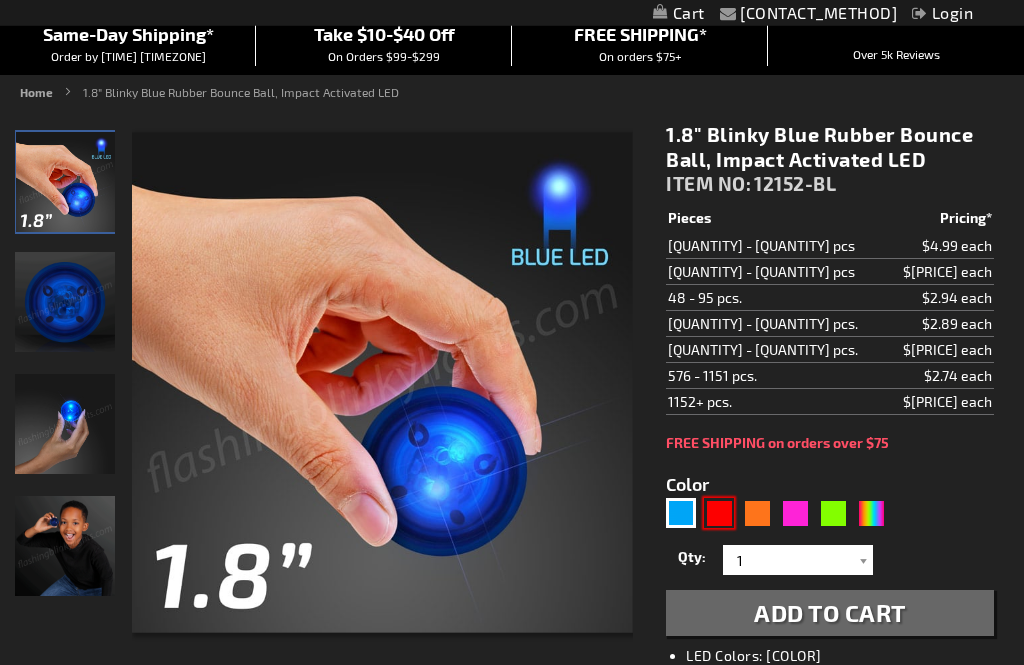 type on "5641" 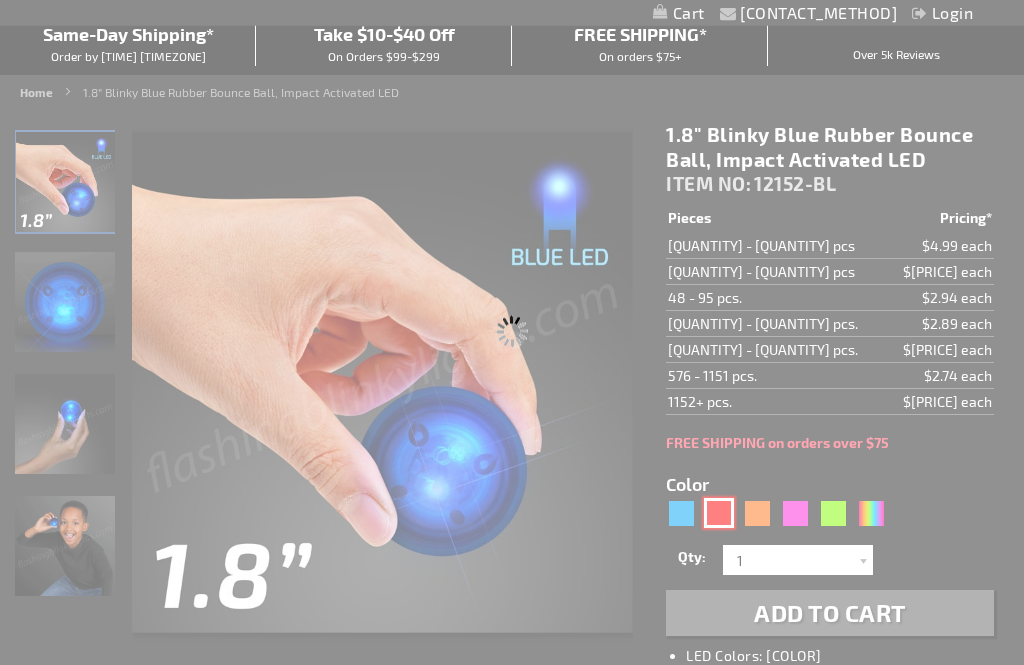 scroll, scrollTop: 232, scrollLeft: 0, axis: vertical 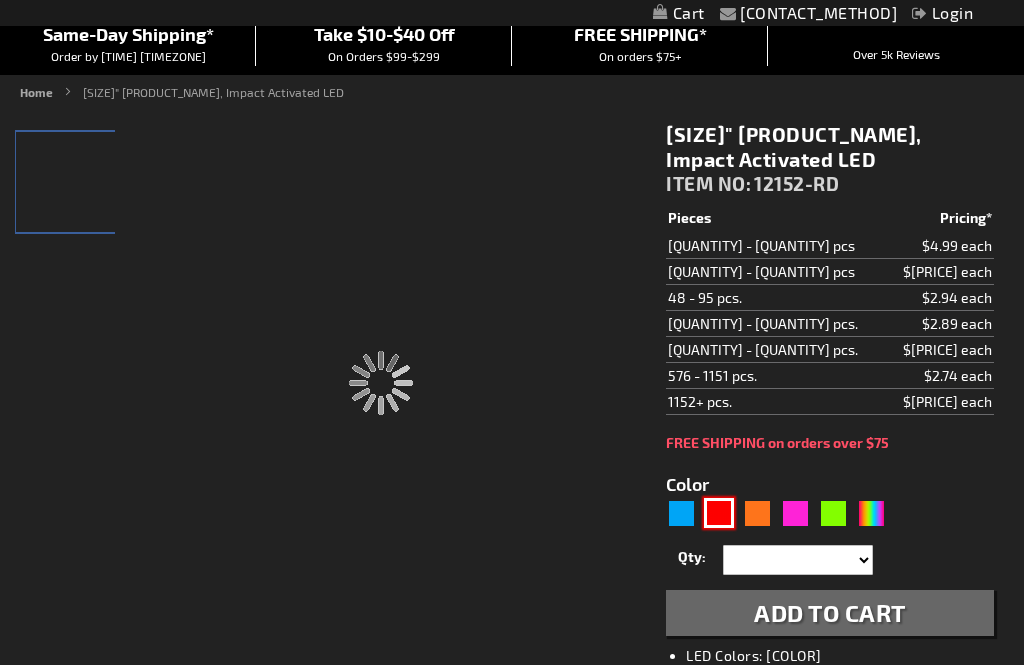 type on "12152-RD" 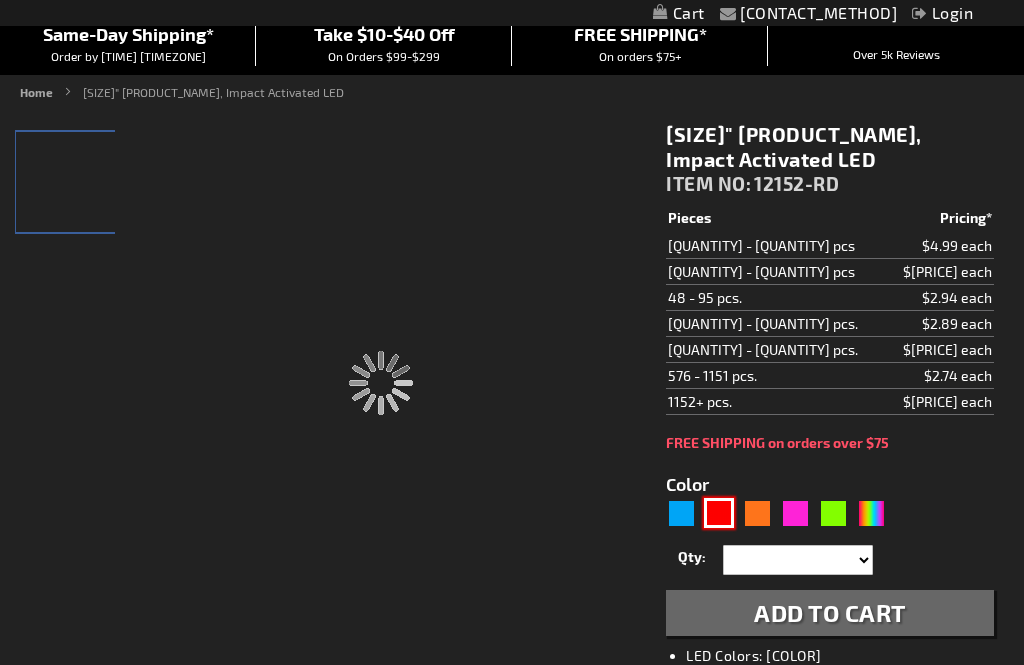 type on "Customize - [SIZE]" Blinky [COLOR] Rubber Bounce Ball, Impact Activated LED - ITEM NO: [ITEM_NO]" 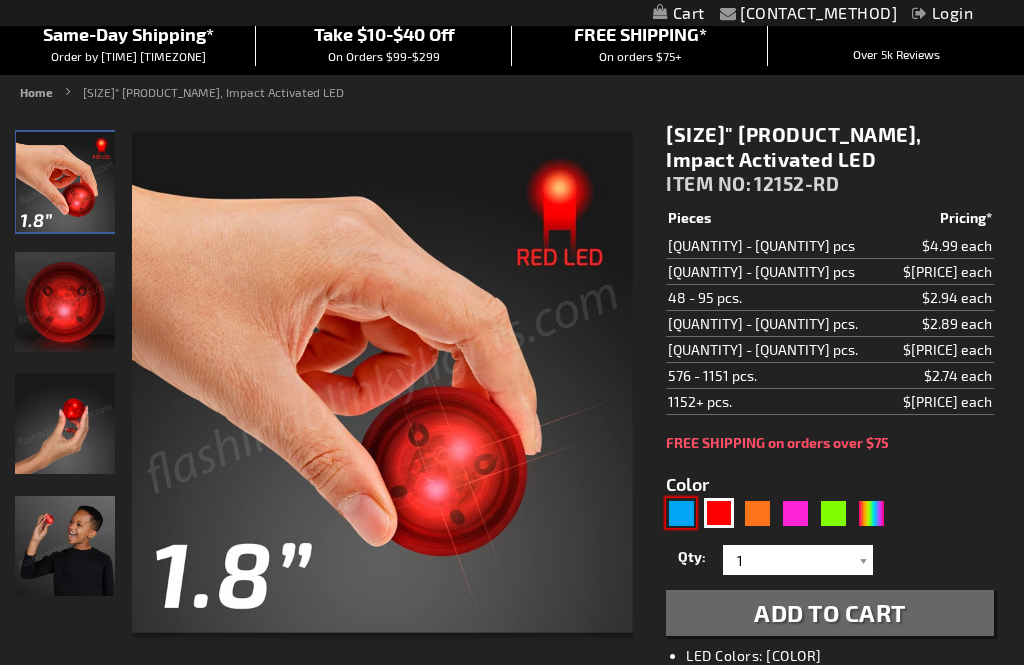 click at bounding box center [681, 513] 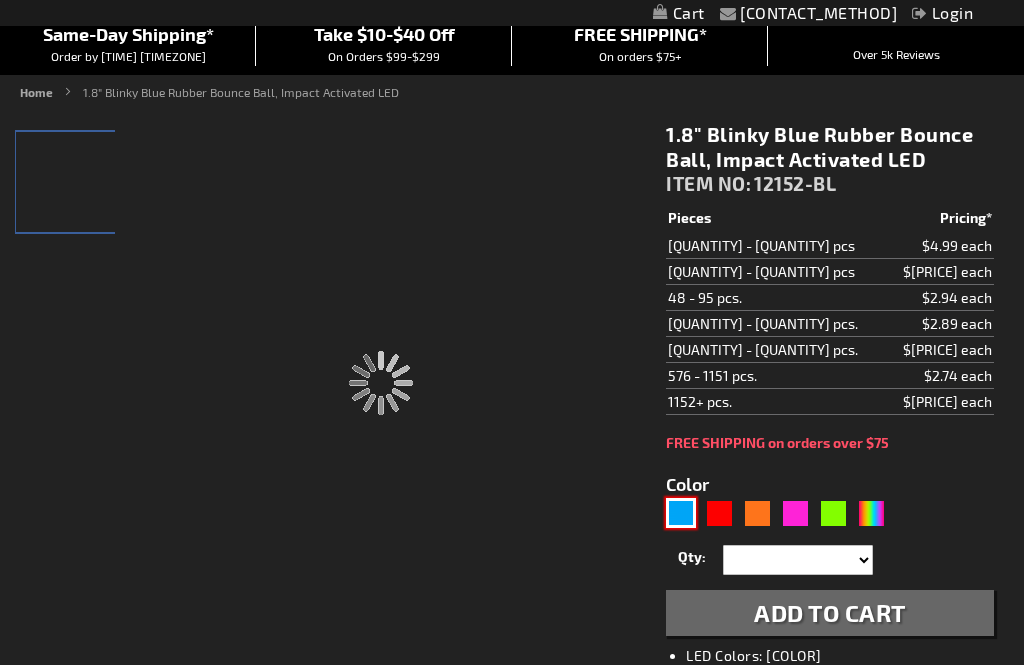 type on "12152-BL" 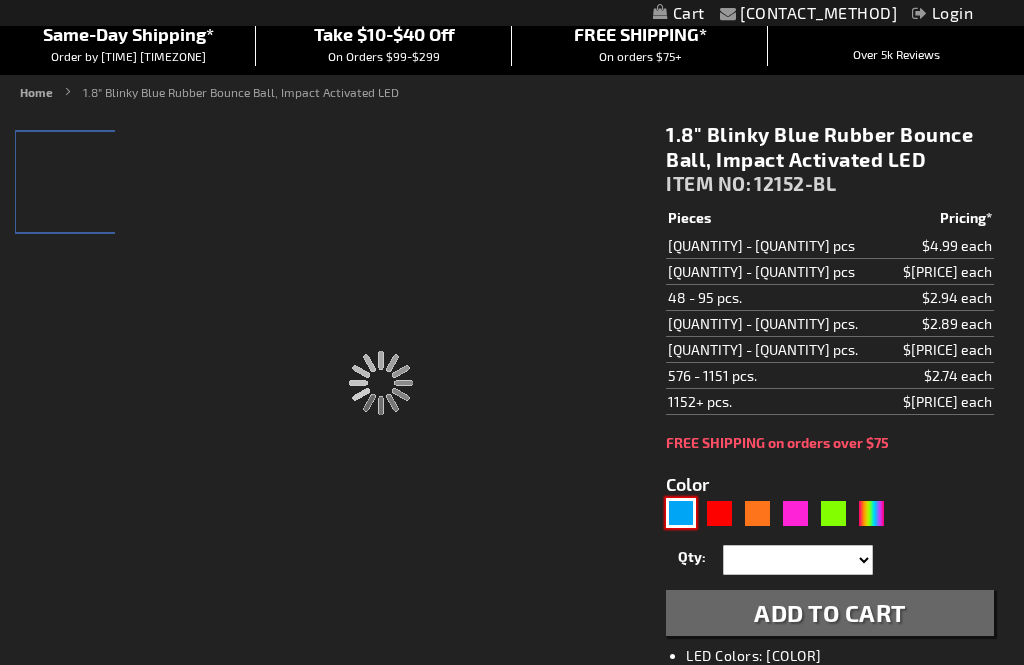 type on "Customize - [SIZE]" Blinky [COLOR] Rubber Bounce Ball, Impact Activated LED - ITEM NO: [ITEM_NO]" 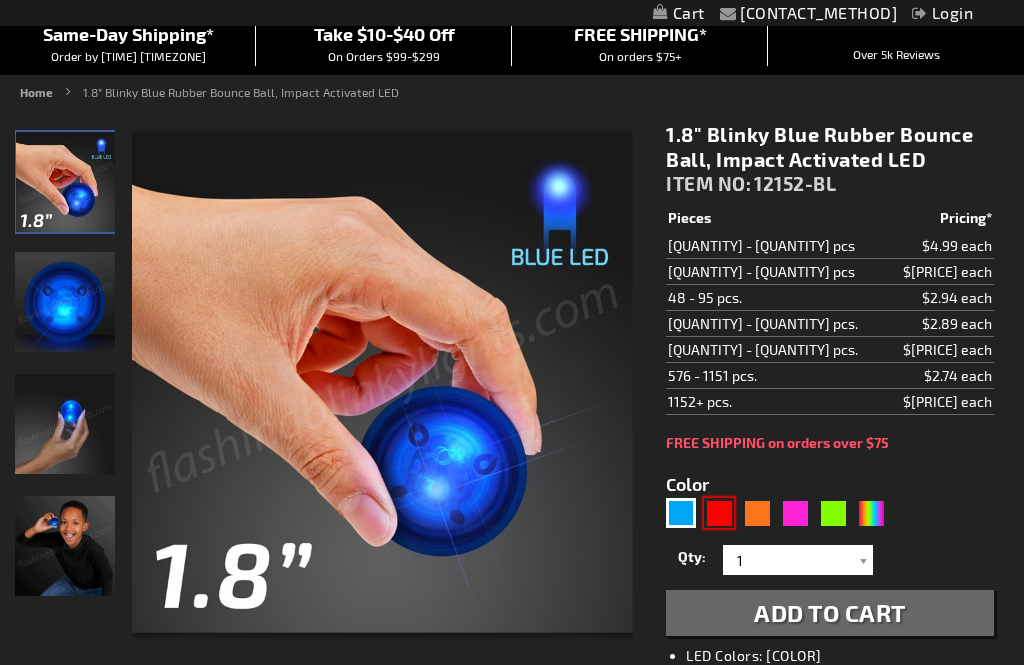 click at bounding box center (719, 513) 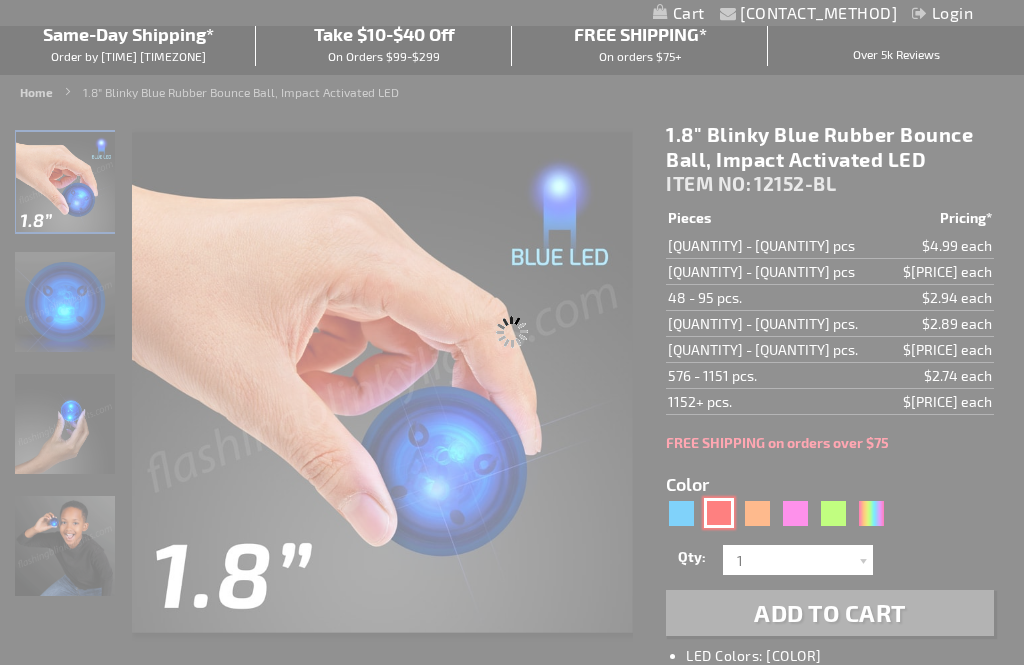 type on "5641" 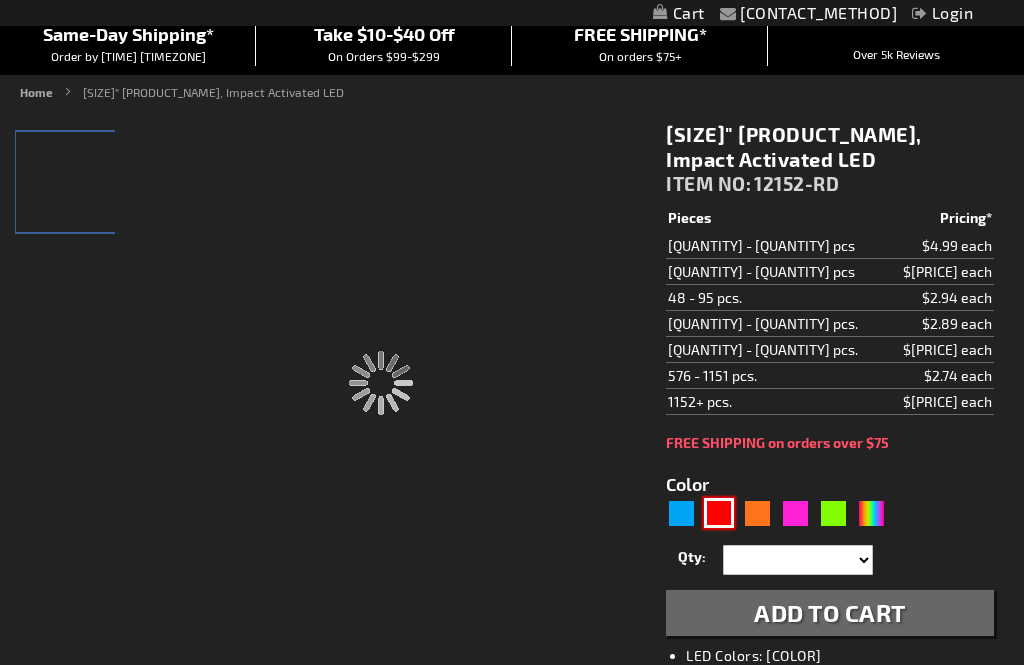 type on "12152-RD" 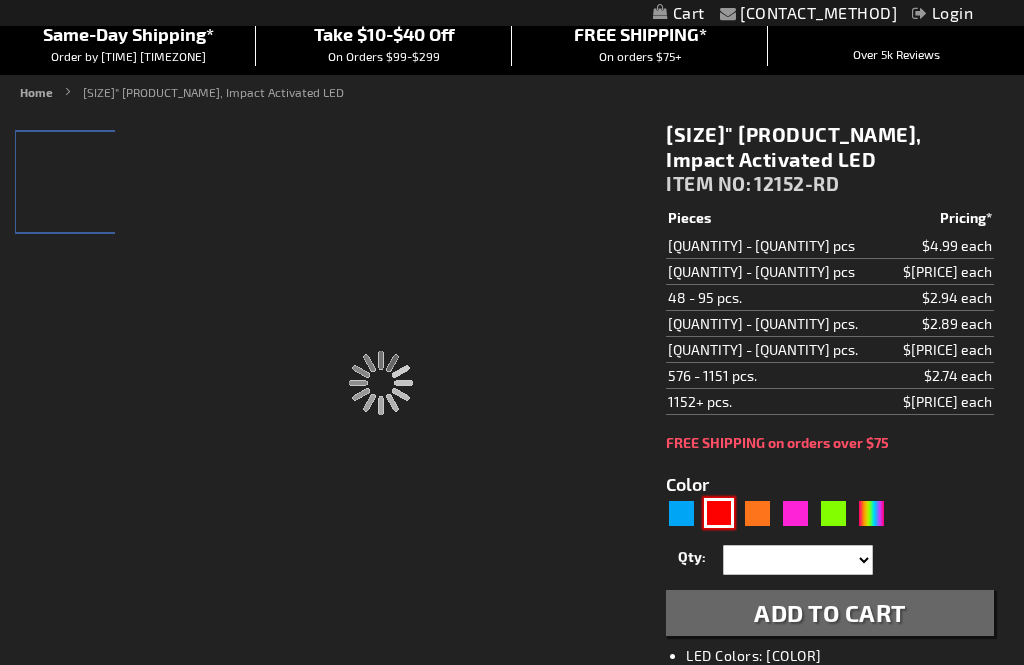 type on "Customize - [SIZE]" Blinky [COLOR] Rubber Bounce Ball, Impact Activated LED - ITEM NO: [ITEM_NO]" 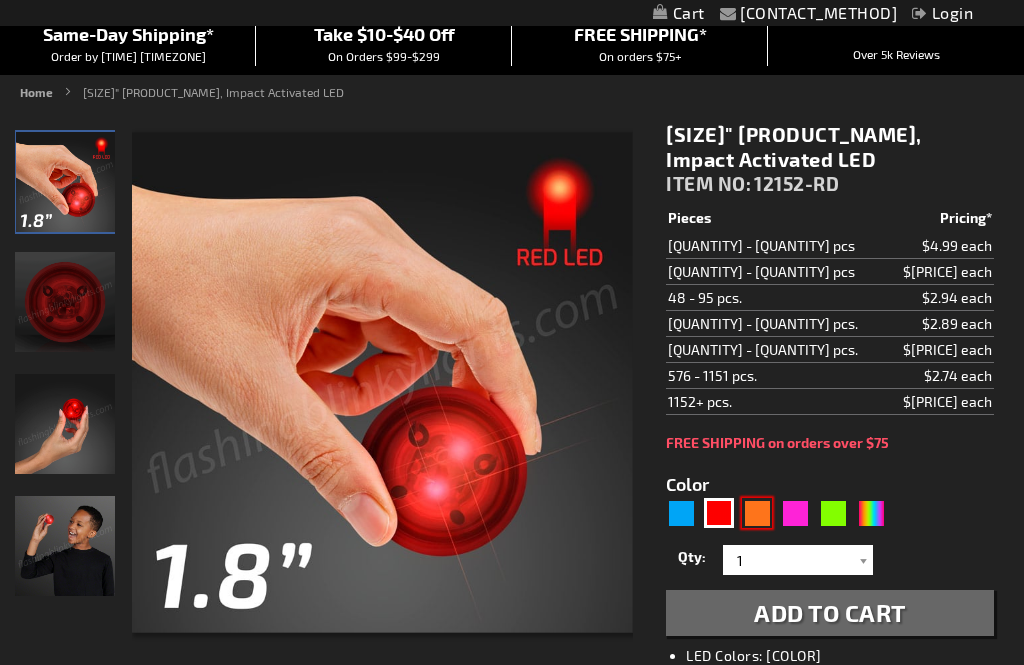 click at bounding box center (757, 513) 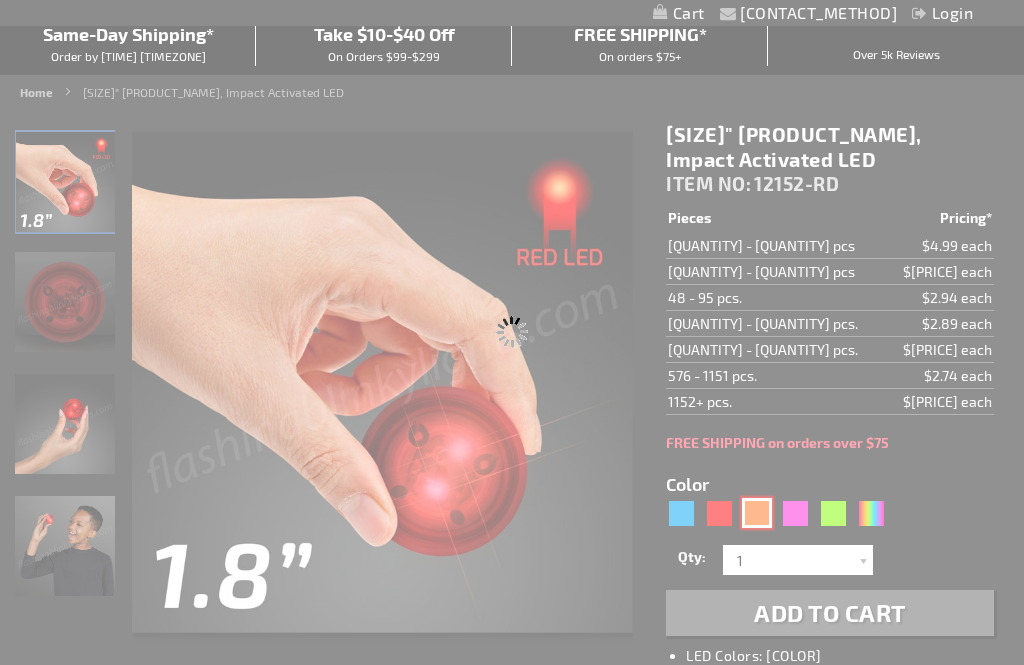 type on "5637" 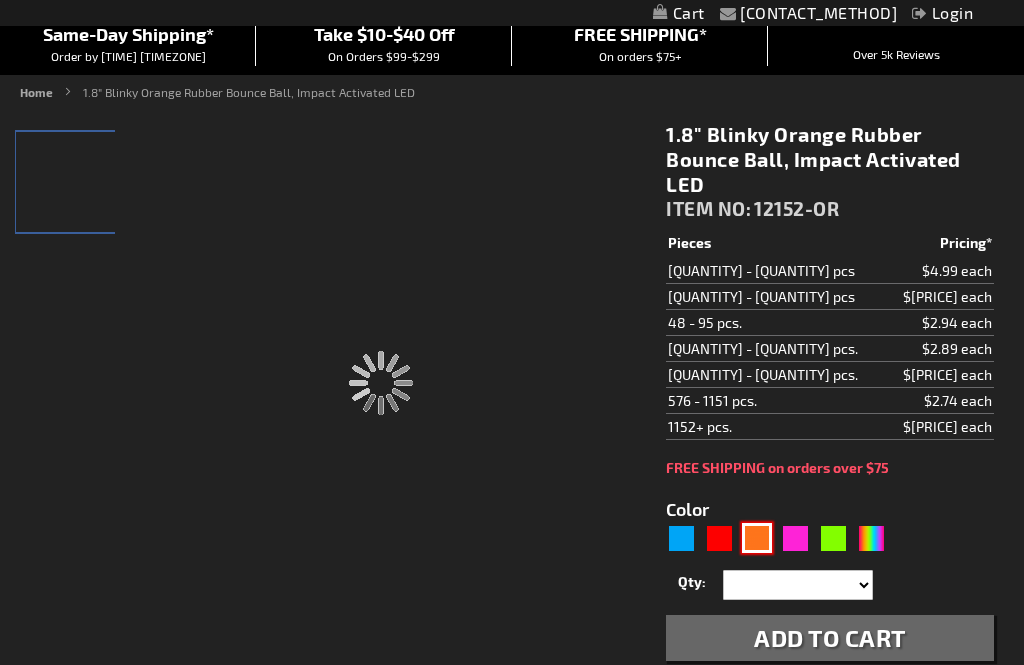 type on "12152-OR" 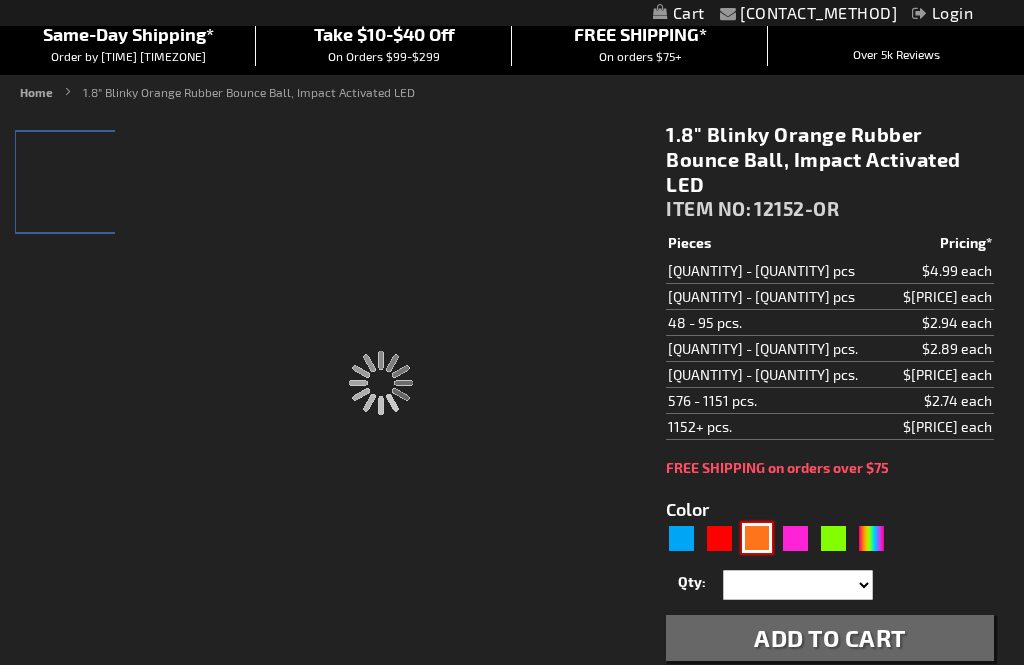type on "Customize - 1.8&quot; Blinky Orange Rubber Bounce Ball, Impact Activated LED - ITEM NO: 12152-OR" 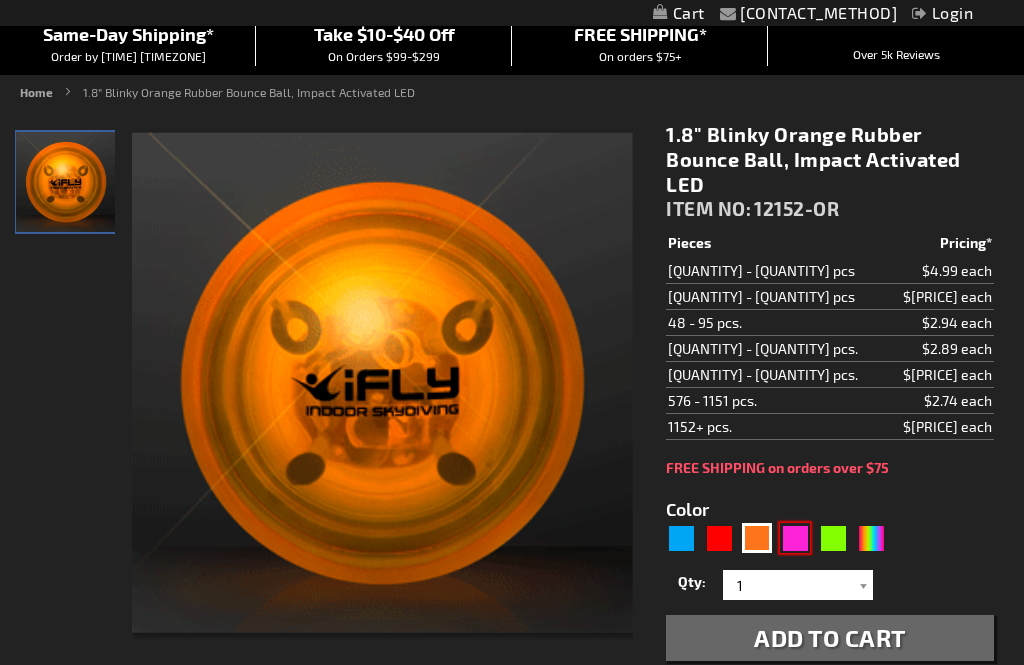 click at bounding box center (795, 538) 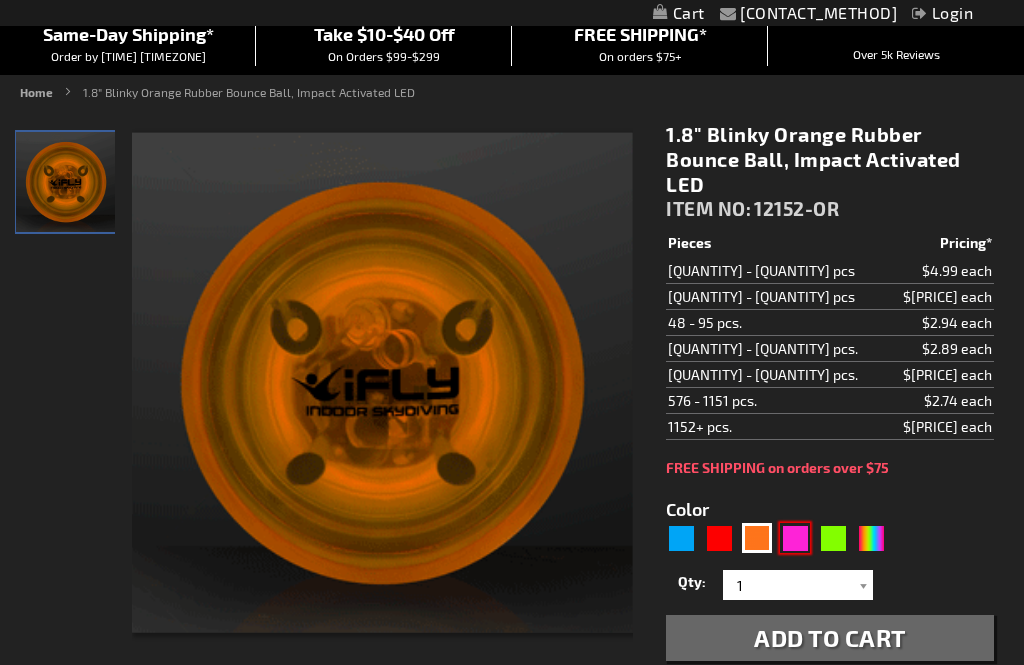 type on "[NUMBER]" 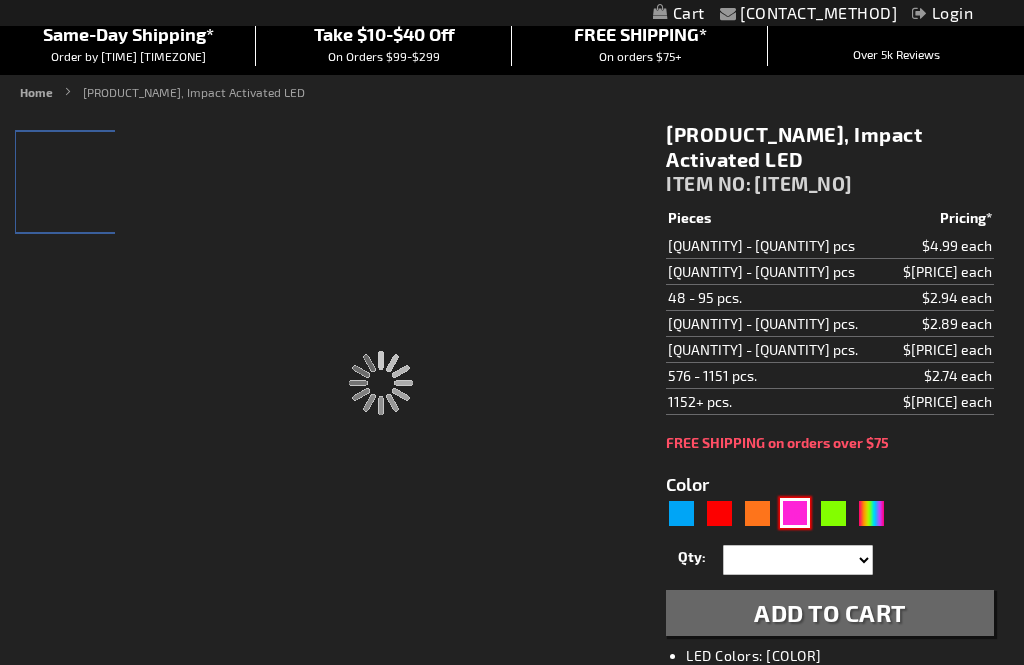 type on "[ITEM_NO]" 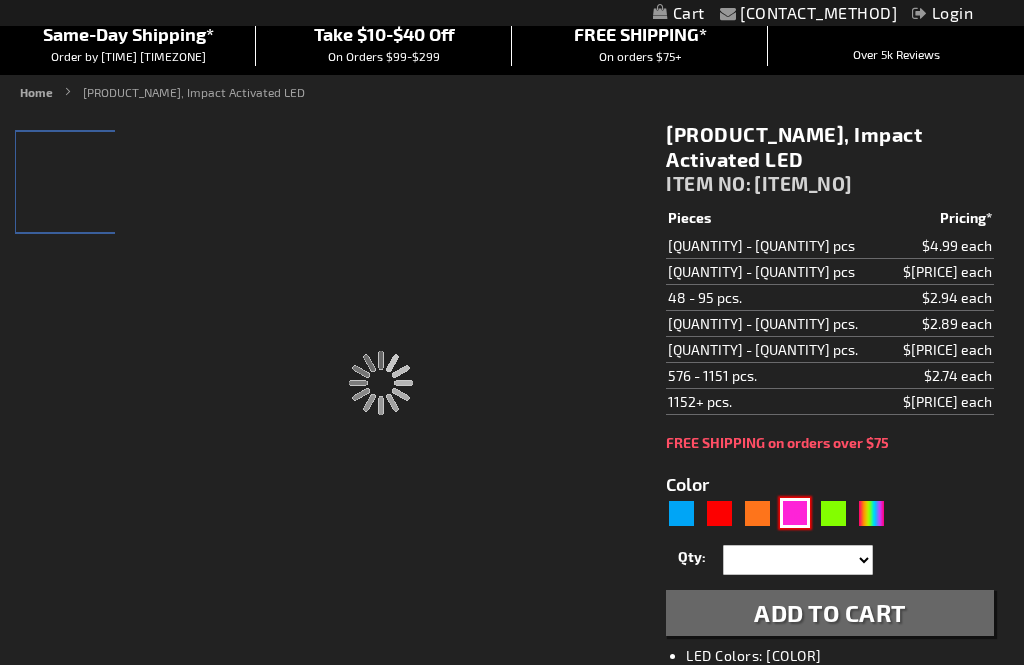 type on "Customize - [PRODUCT_NAME], Impact Activated LED - ITEM NO: [ITEM_NO]" 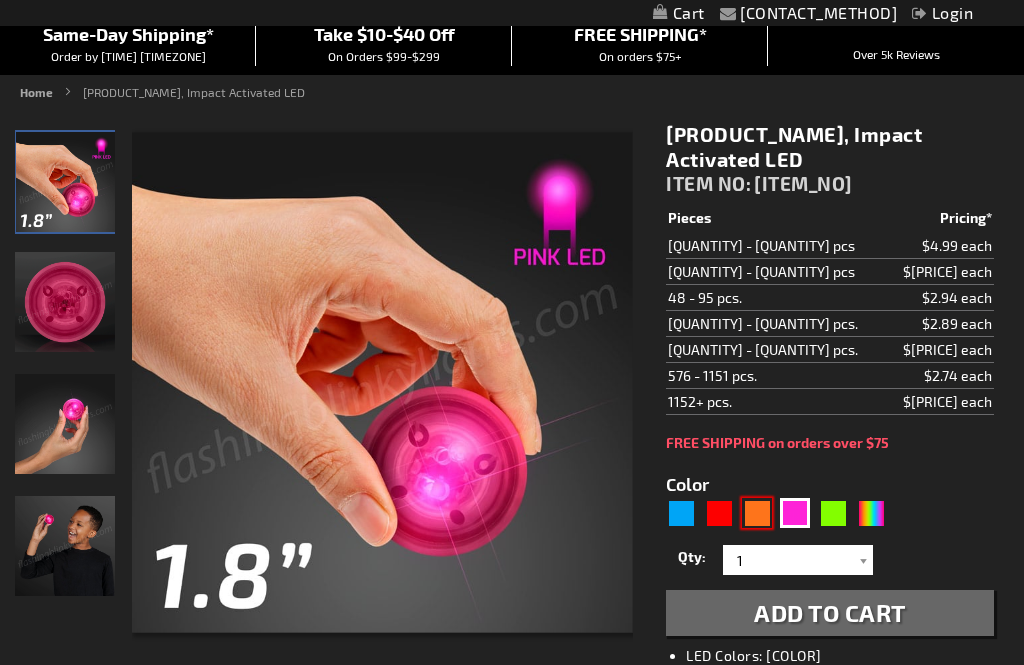 click at bounding box center [757, 513] 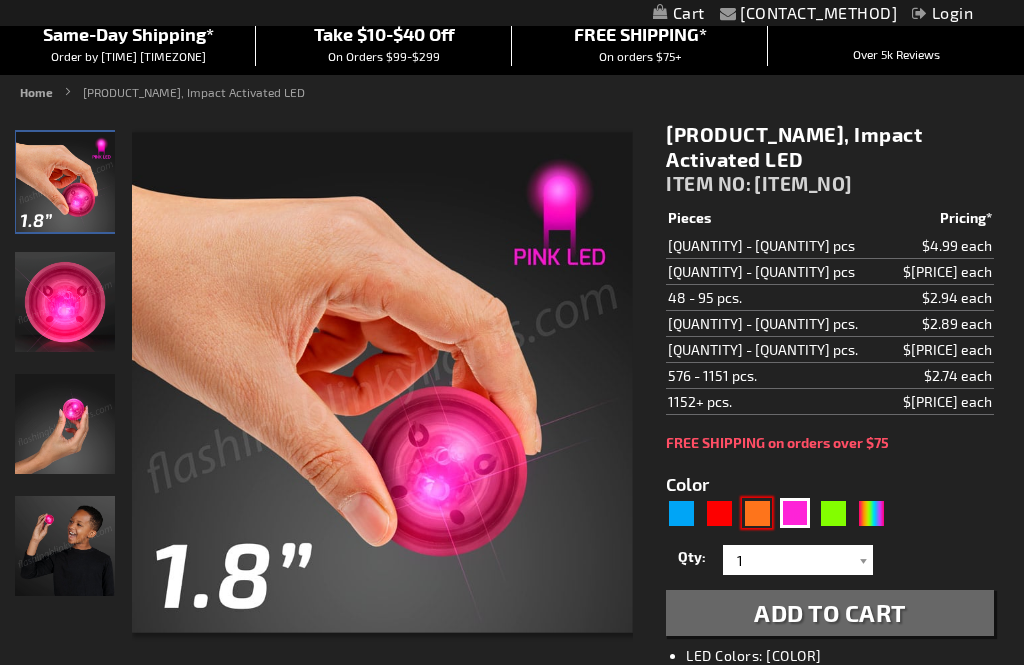type on "5637" 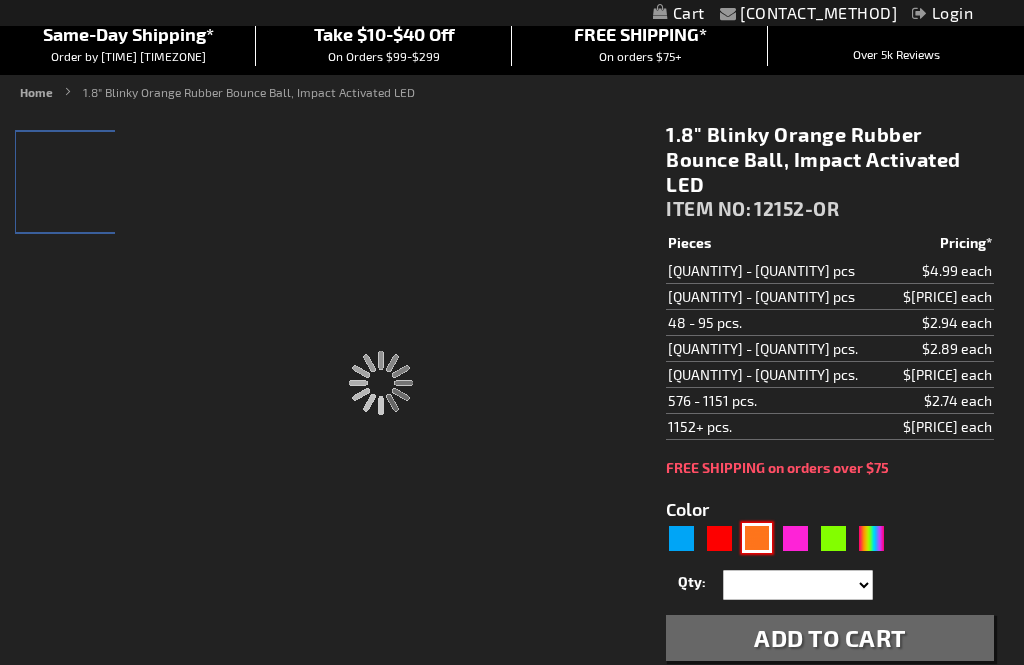 type on "12152-OR" 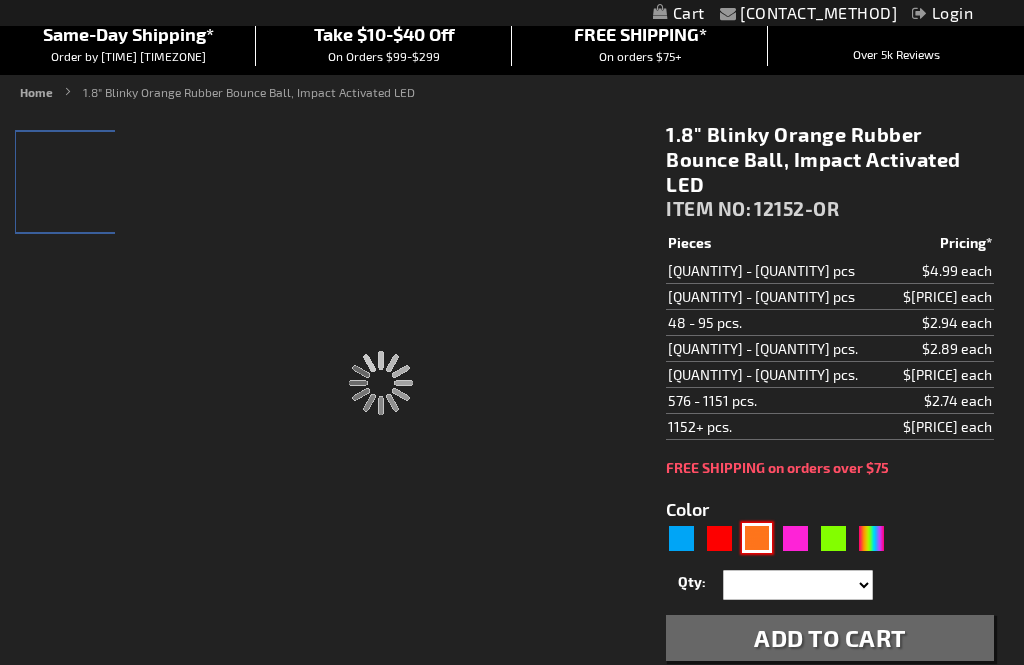 type on "Customize - 1.8&quot; Blinky Orange Rubber Bounce Ball, Impact Activated LED - ITEM NO: 12152-OR" 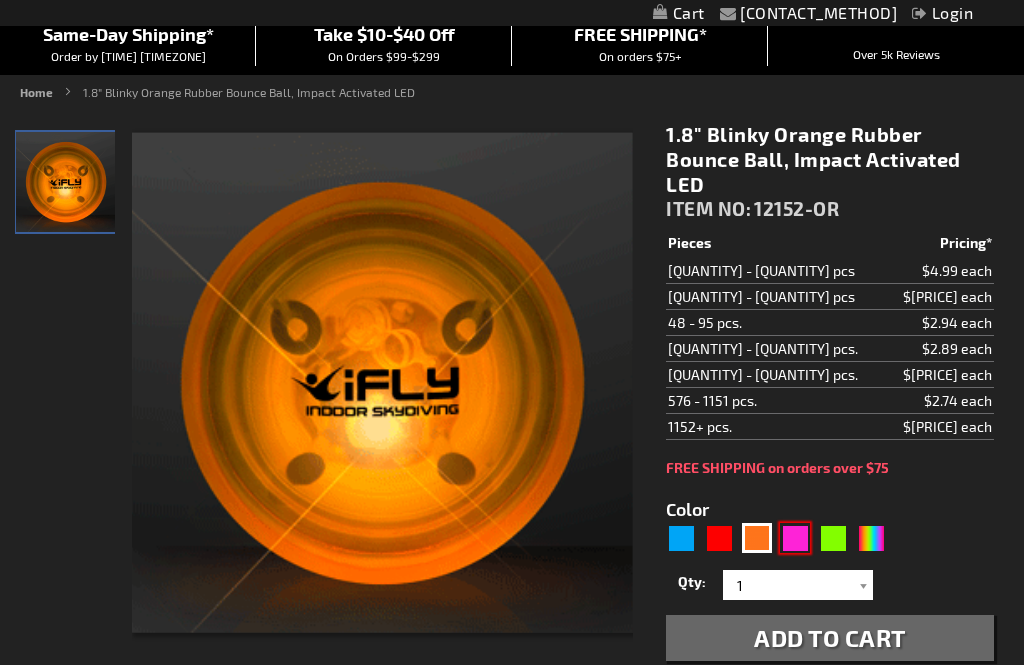 click at bounding box center (795, 538) 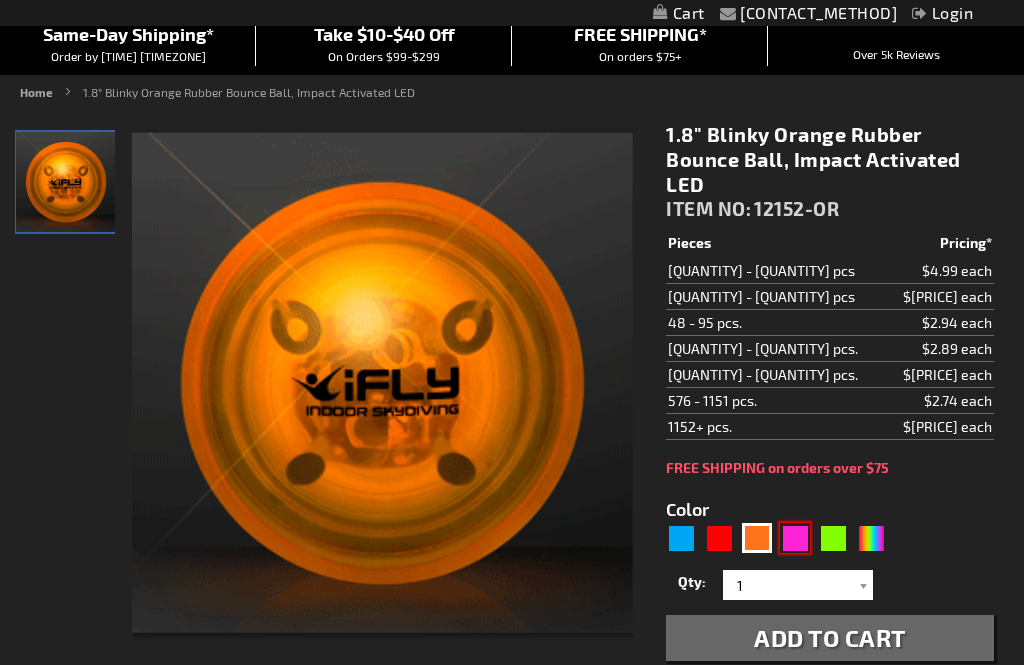 type on "[NUMBER]" 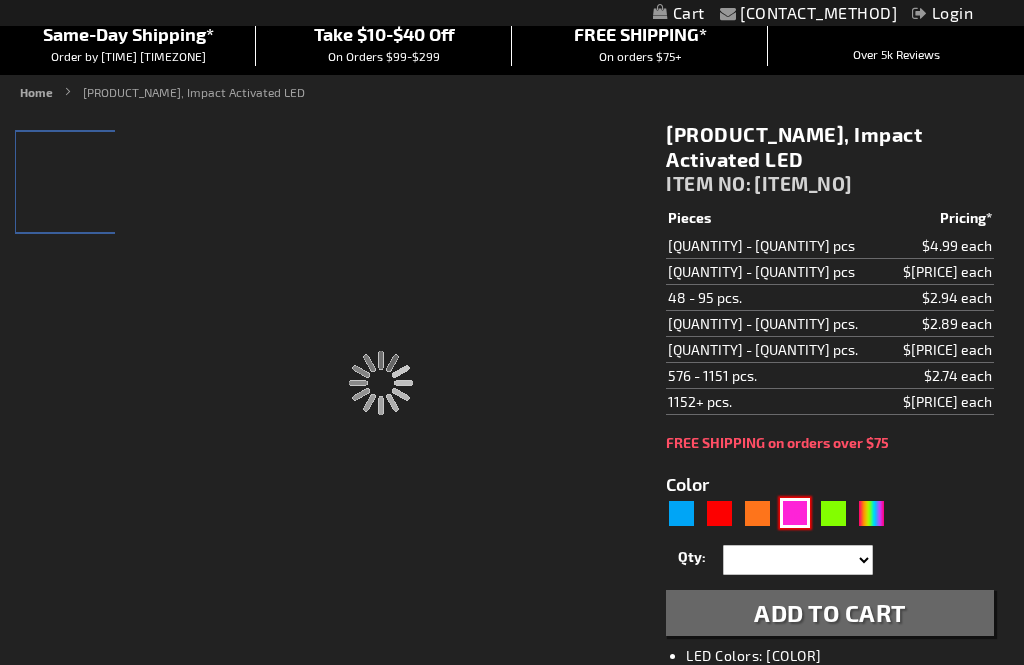 type on "[ITEM_NO]" 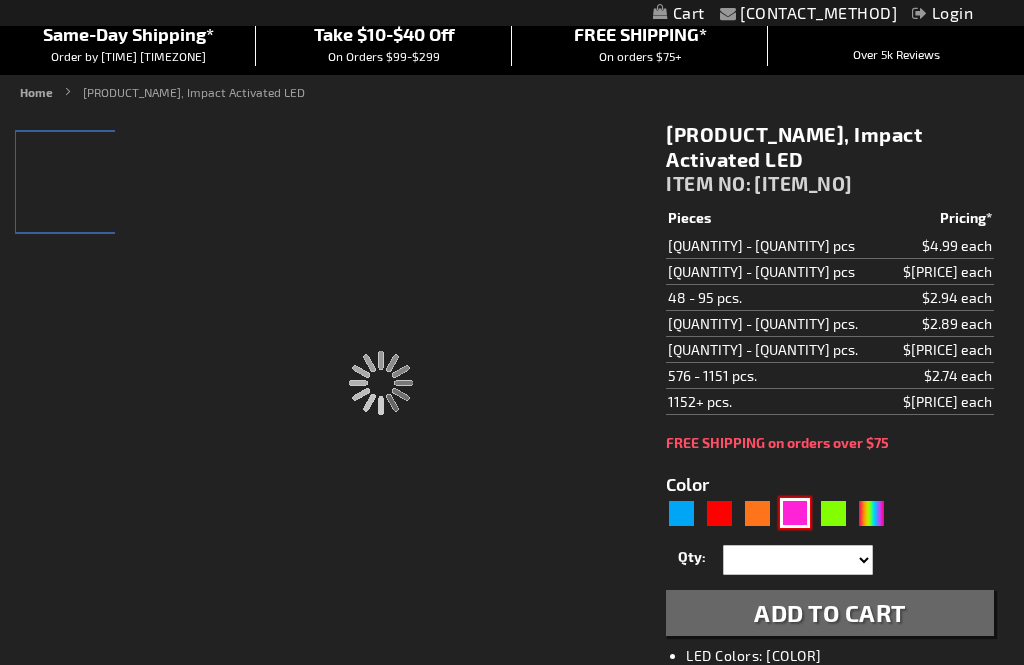 type on "Customize - [PRODUCT_NAME], Impact Activated LED - ITEM NO: [ITEM_NO]" 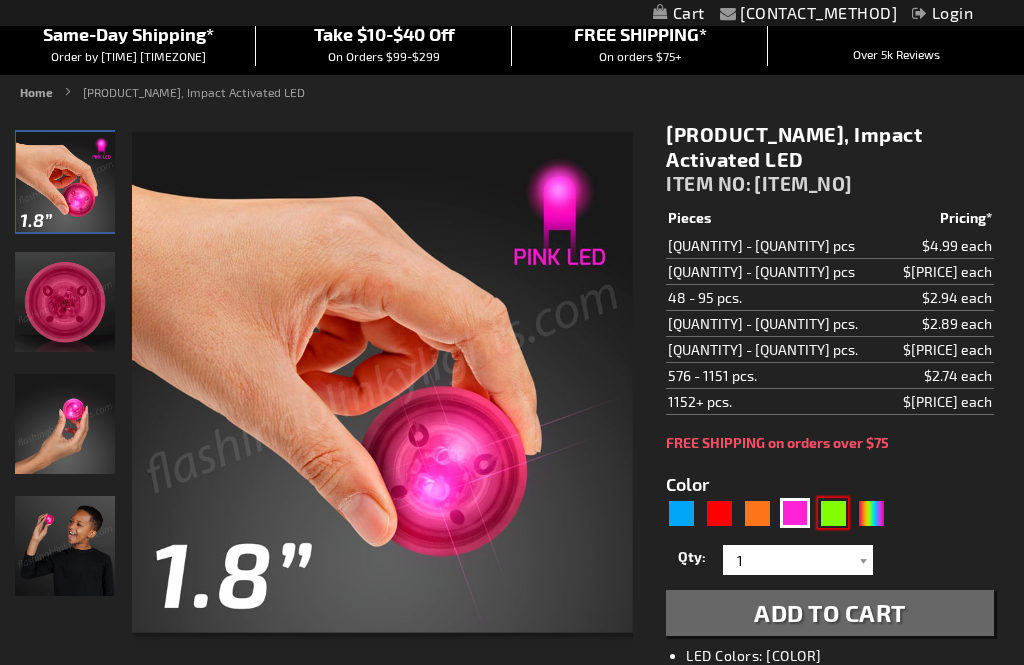 click at bounding box center (833, 513) 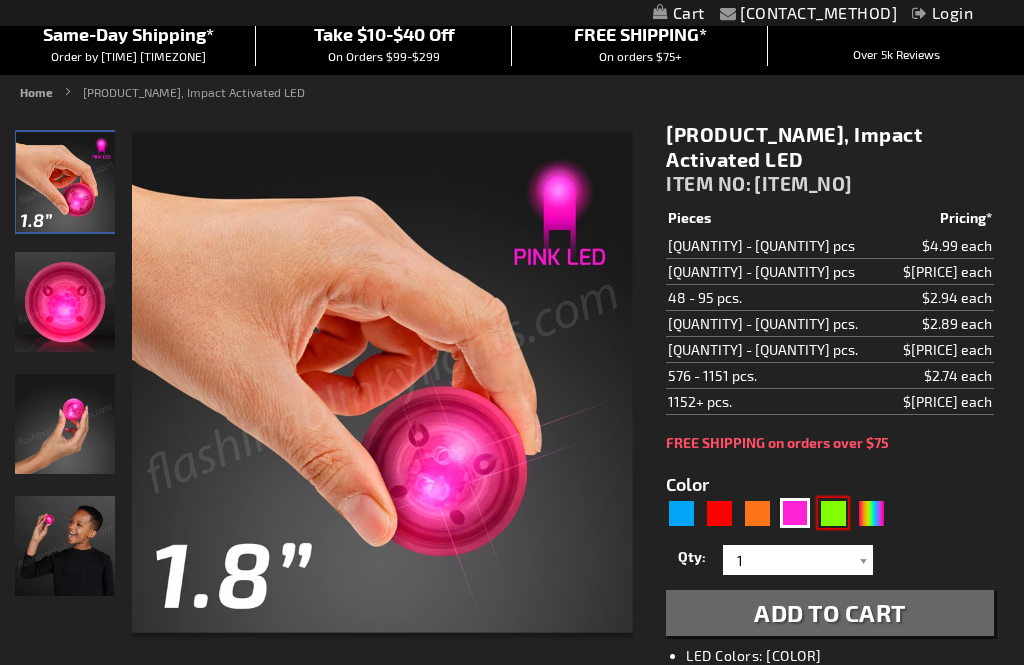 type on "[NUMBER]" 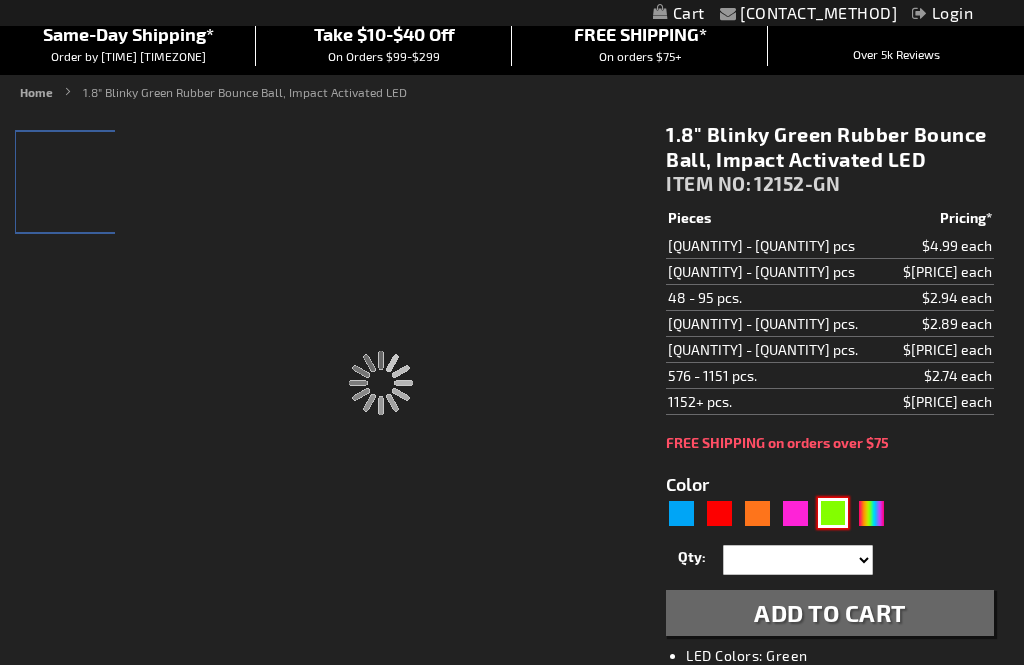 type on "12152-GN" 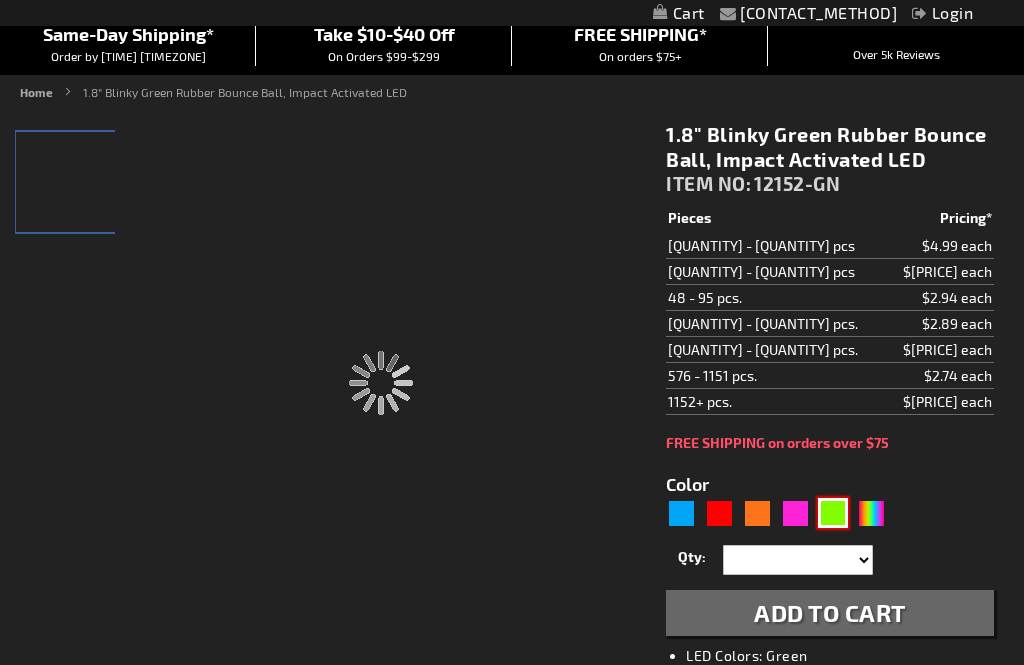 type on "Customize - [SIZE]" Blinky [COLOR] Rubber Bounce Ball, Impact Activated LED - ITEM NO: [ITEM_NO]" 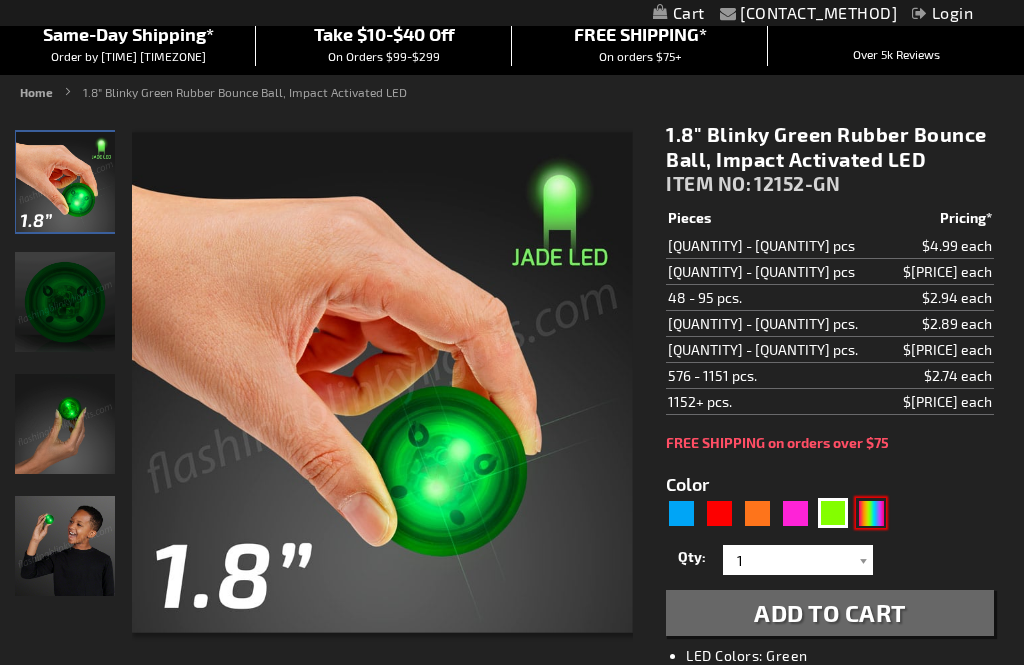 click at bounding box center (871, 513) 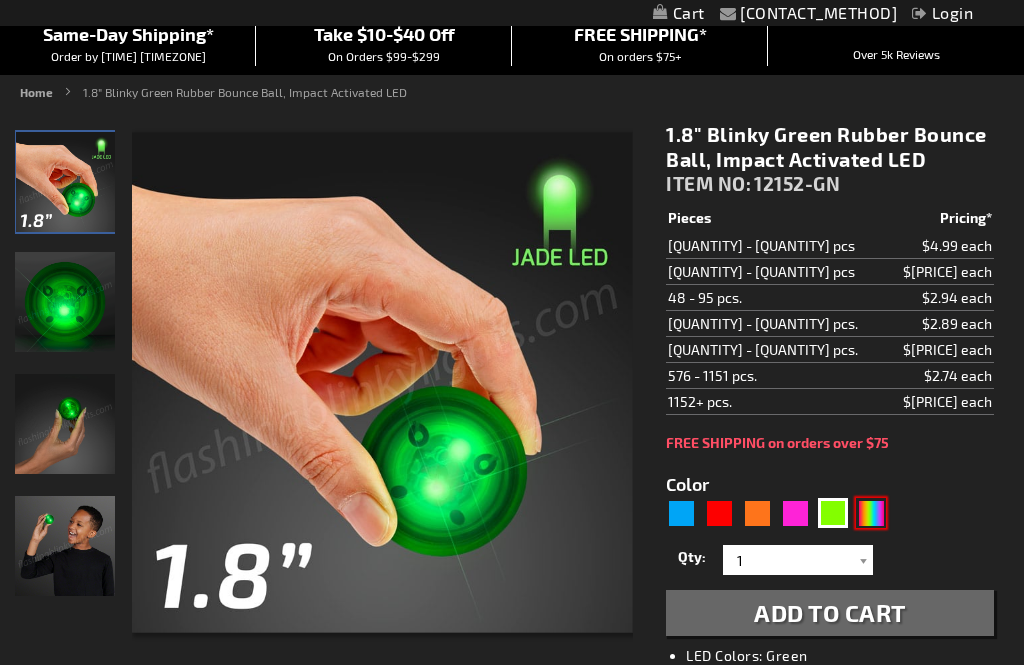 type on "5659" 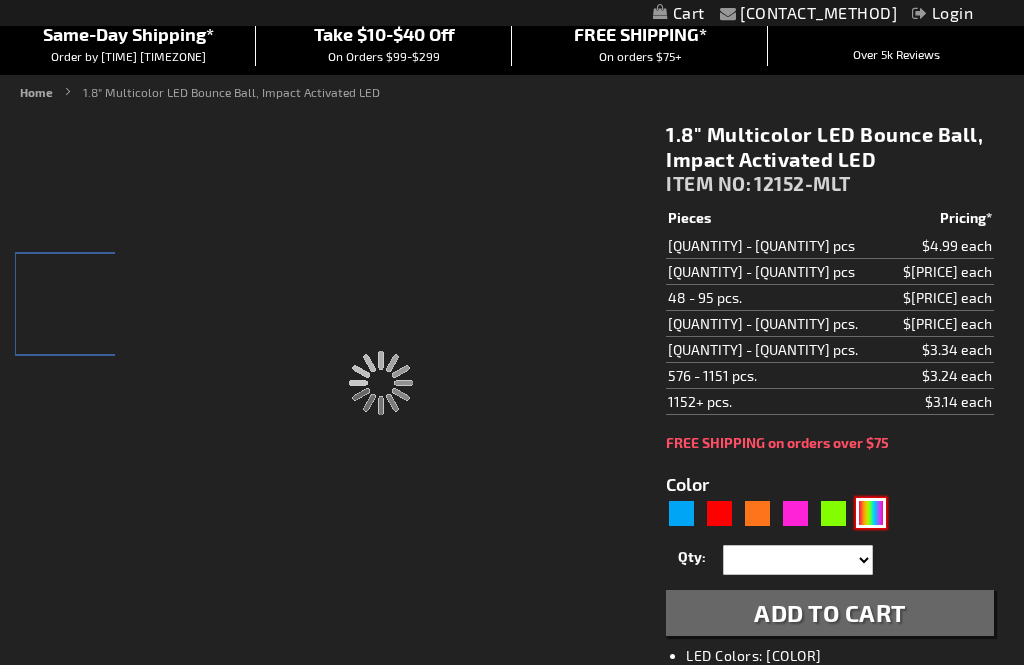 type on "12152-MLT" 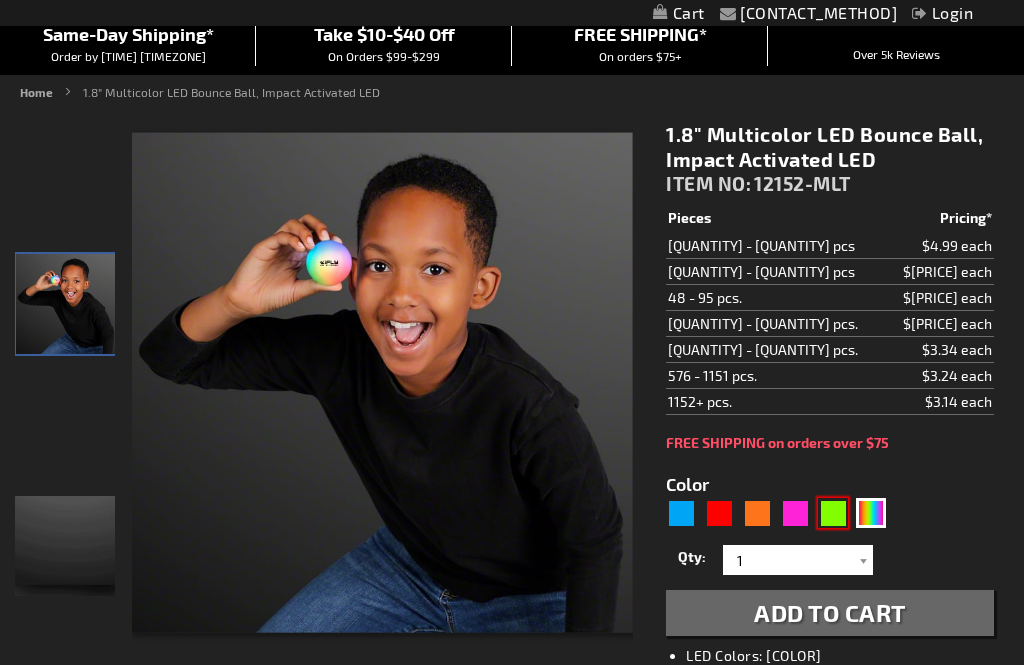 click at bounding box center (833, 513) 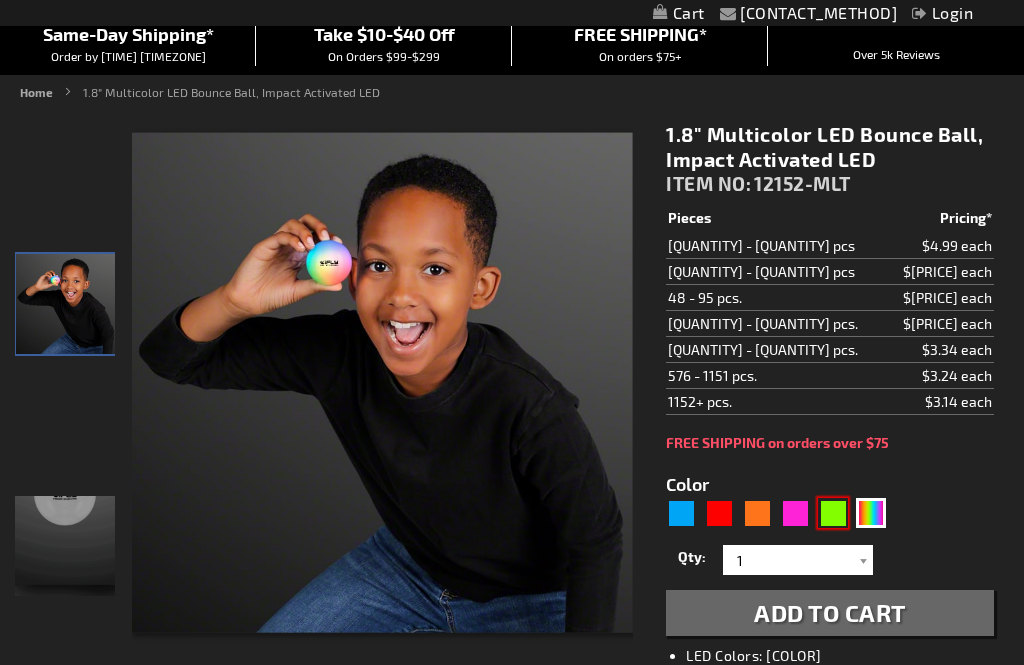 type on "[NUMBER]" 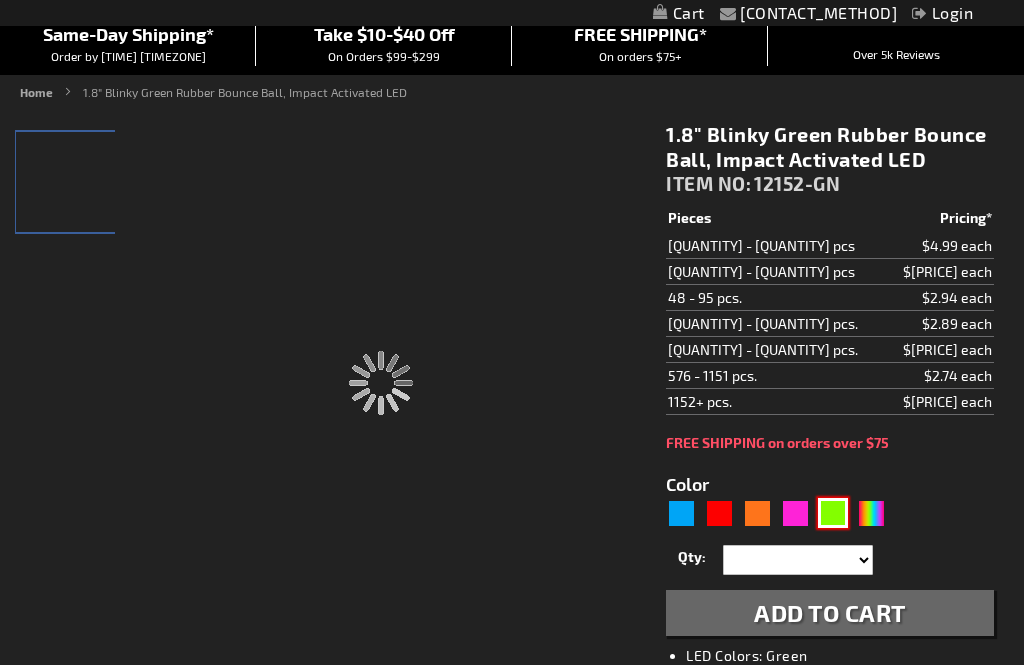 type on "12152-GN" 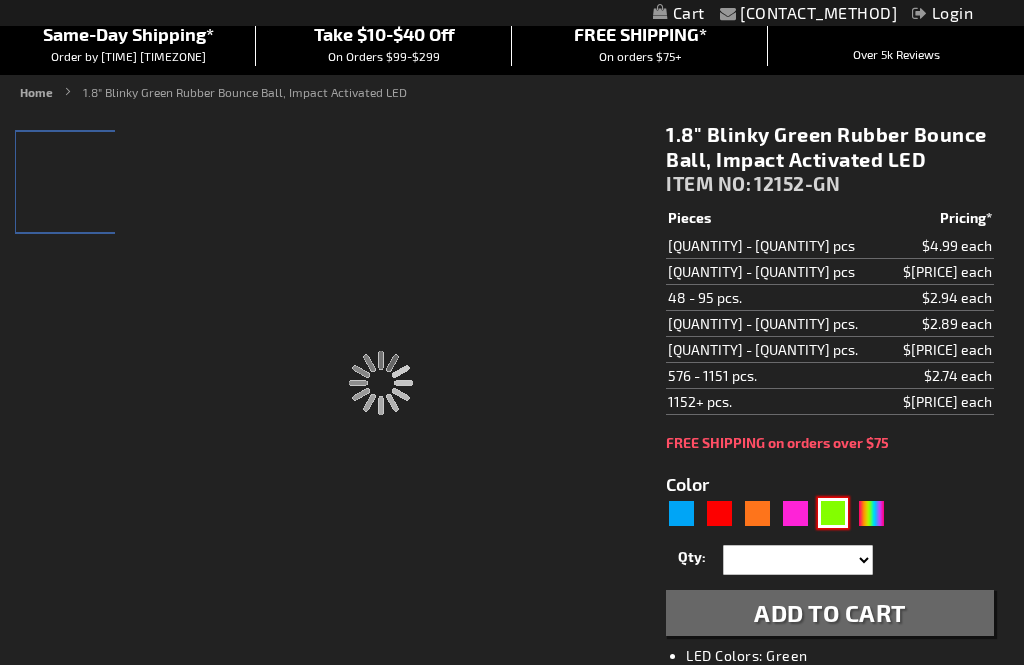 type on "Customize - [SIZE]" Blinky [COLOR] Rubber Bounce Ball, Impact Activated LED - ITEM NO: [ITEM_NO]" 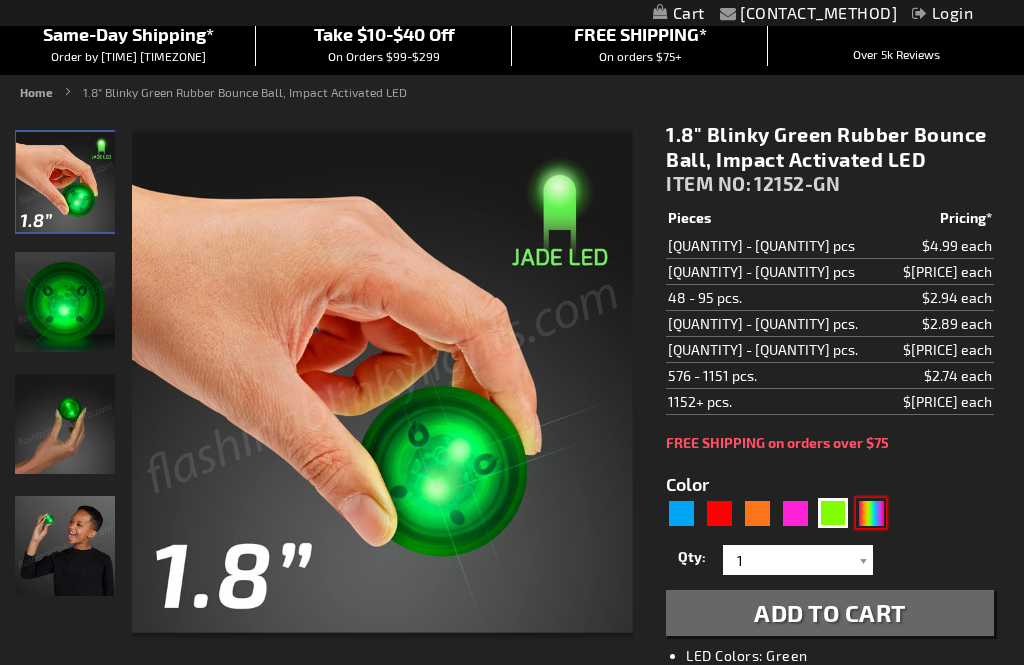 click at bounding box center [871, 513] 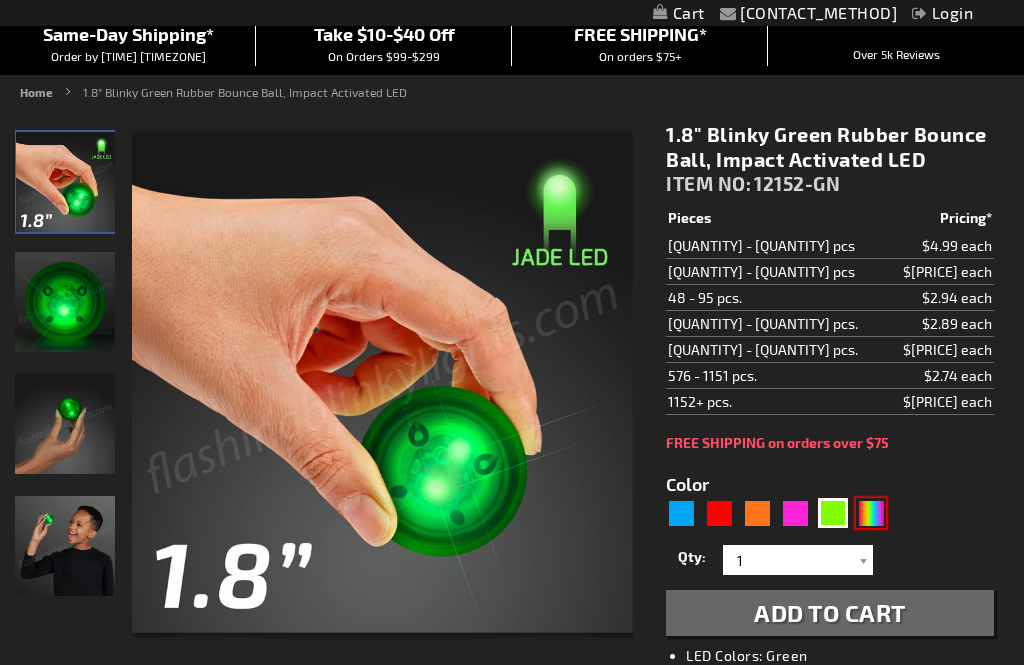 type on "5659" 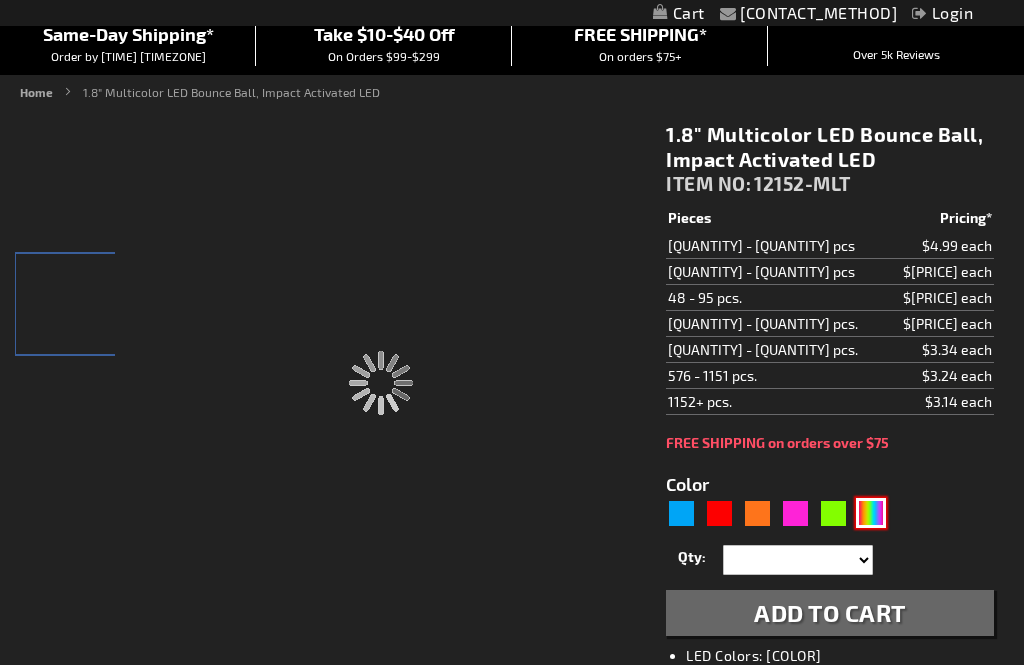 type on "12152-MLT" 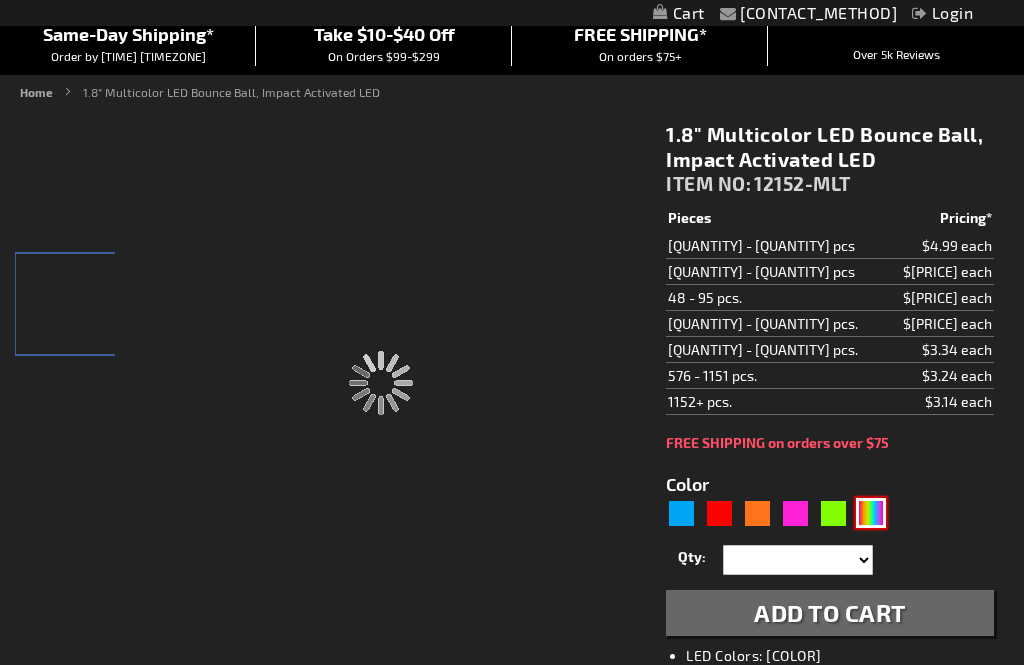 type on "Customize - [SIZE]" [COLOR] LED Bounce Ball, Impact Activated LED - ITEM NO: [ITEM_NO]" 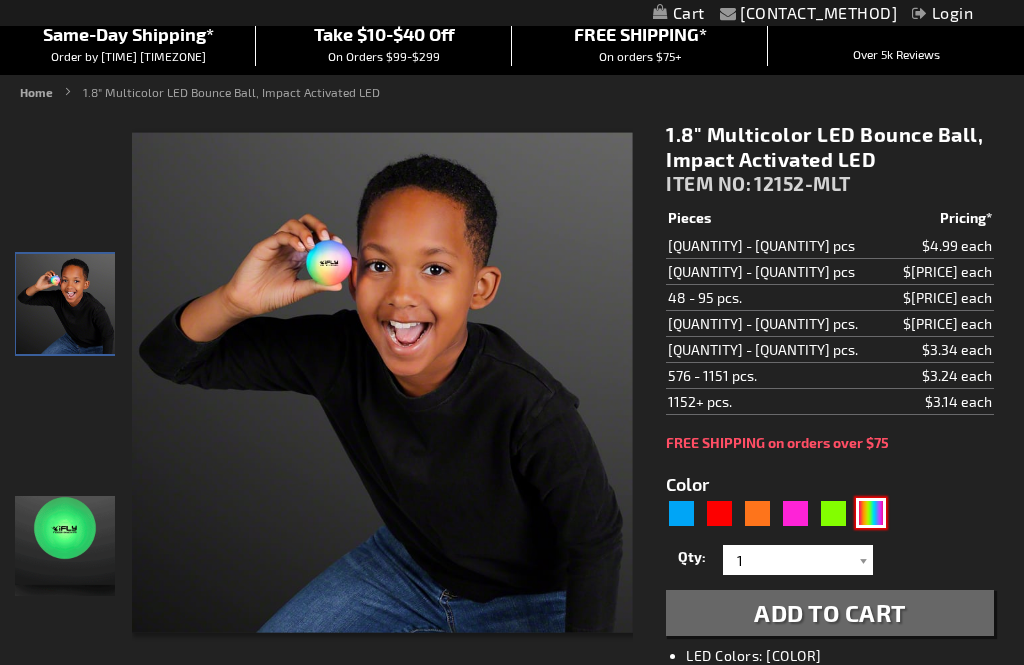 scroll, scrollTop: 0, scrollLeft: 0, axis: both 